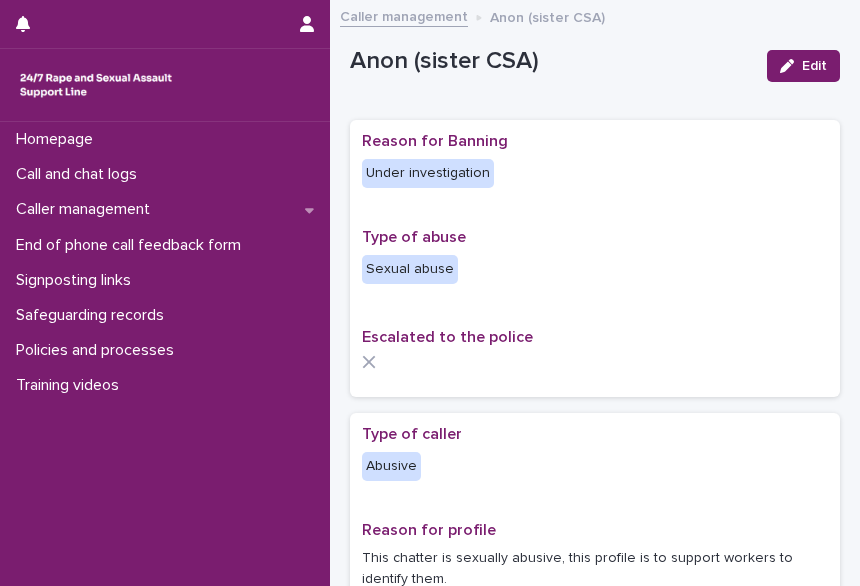 scroll, scrollTop: 0, scrollLeft: 0, axis: both 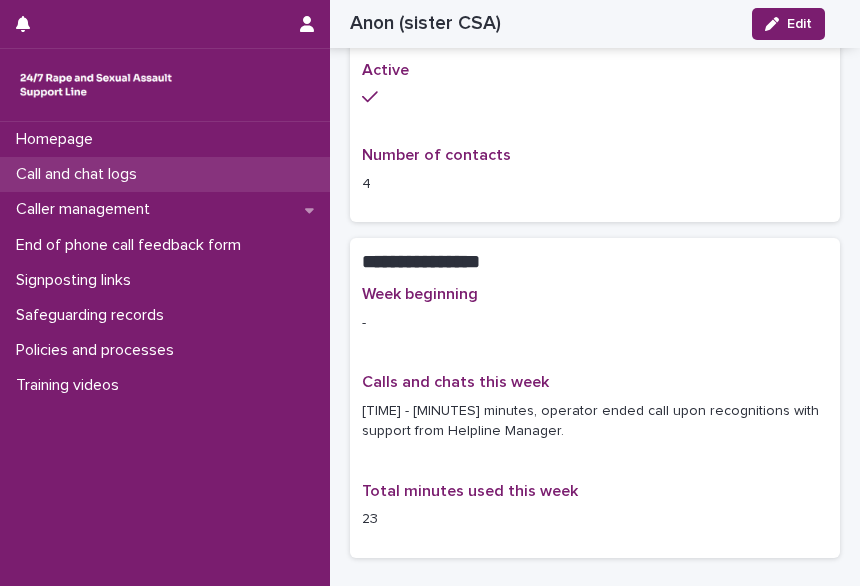 click on "Call and chat logs" at bounding box center (80, 174) 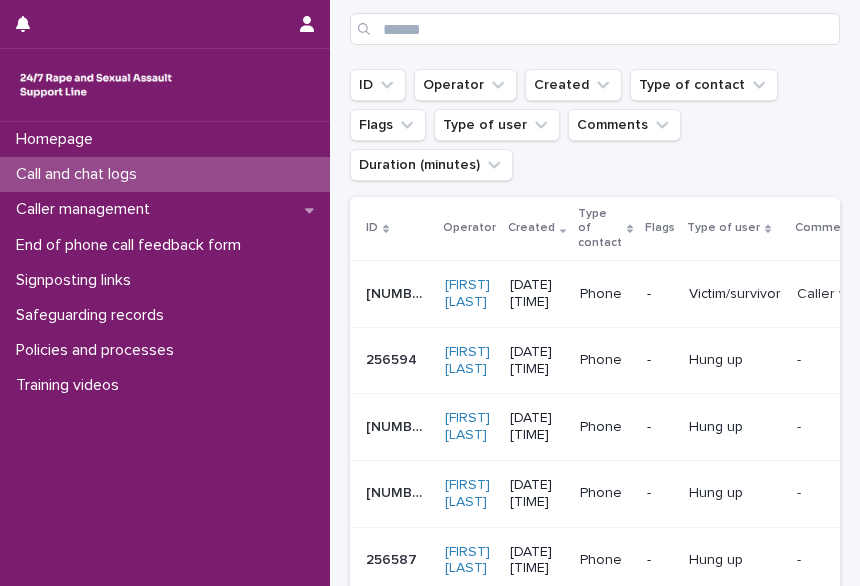 scroll, scrollTop: 210, scrollLeft: 0, axis: vertical 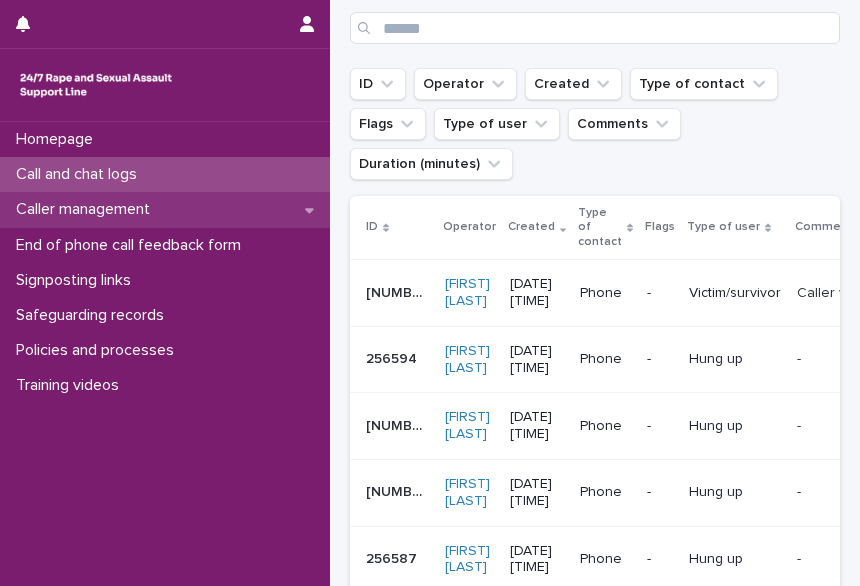 click on "Caller management" at bounding box center [87, 209] 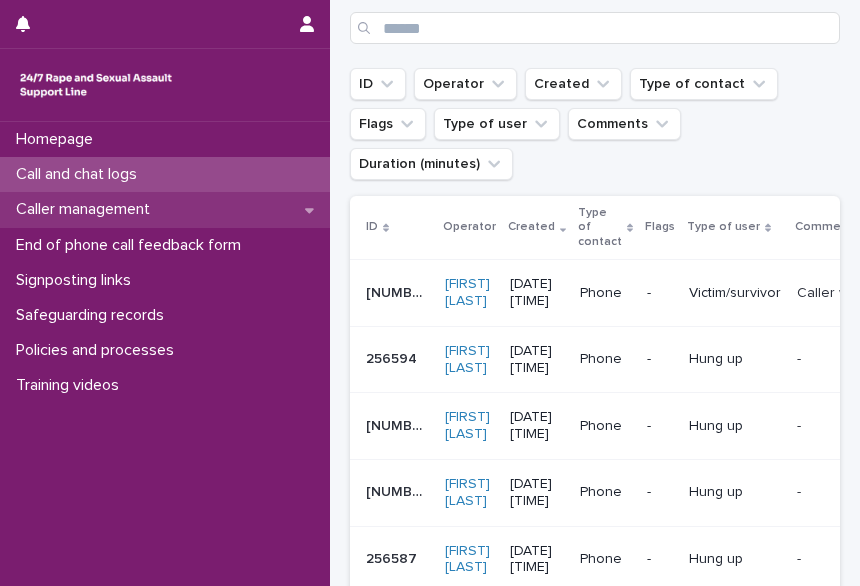 scroll, scrollTop: 0, scrollLeft: 0, axis: both 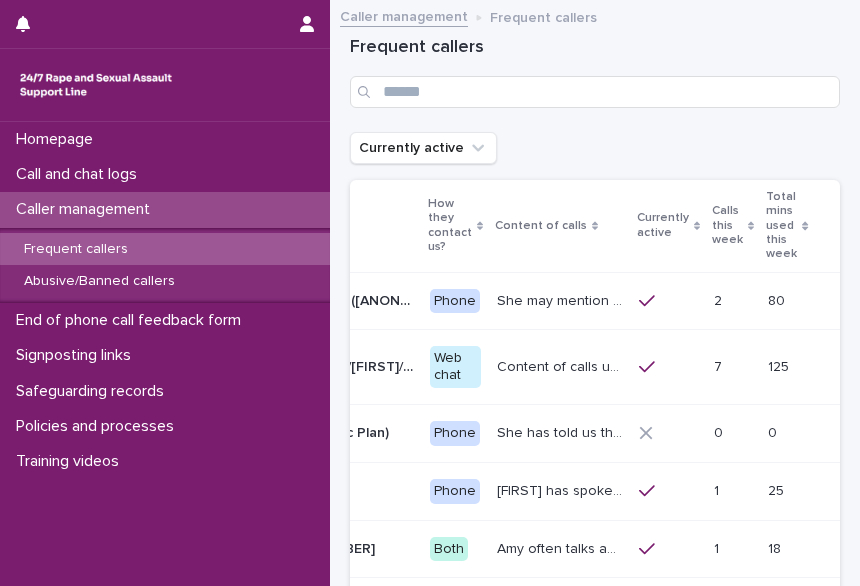 click on "Calls this week" at bounding box center [727, 225] 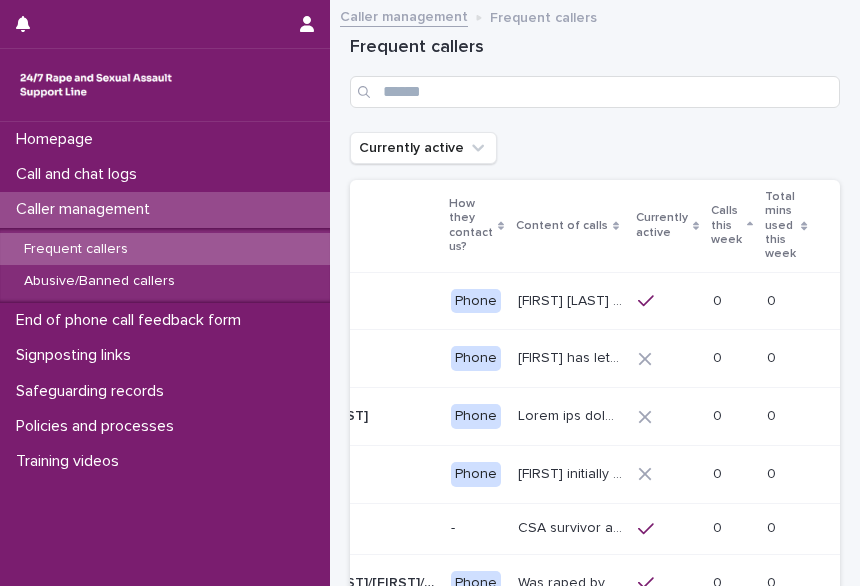 click on "Calls this week" at bounding box center [726, 225] 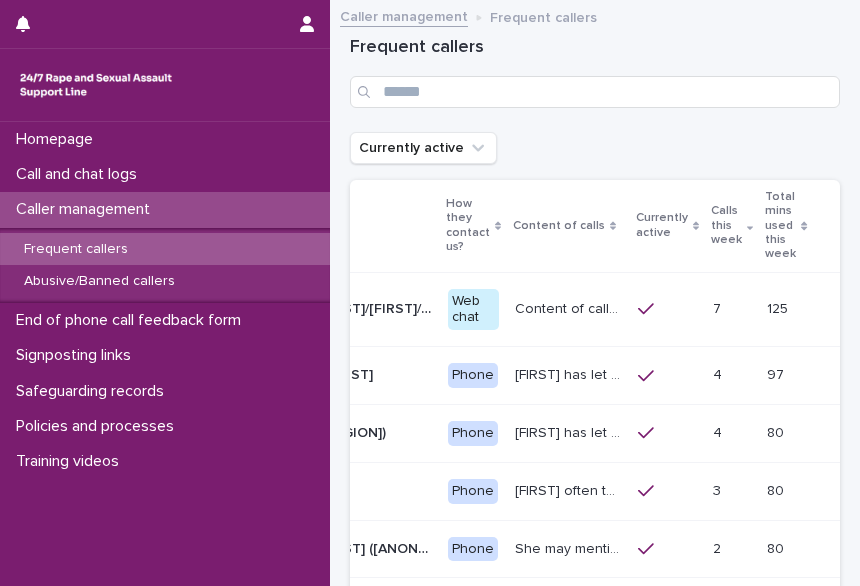 scroll, scrollTop: 0, scrollLeft: 100, axis: horizontal 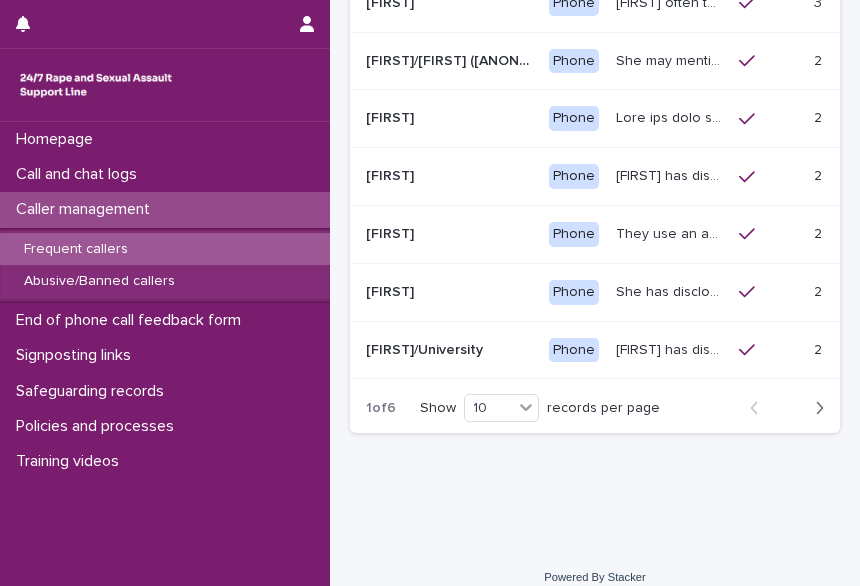click at bounding box center [815, 408] 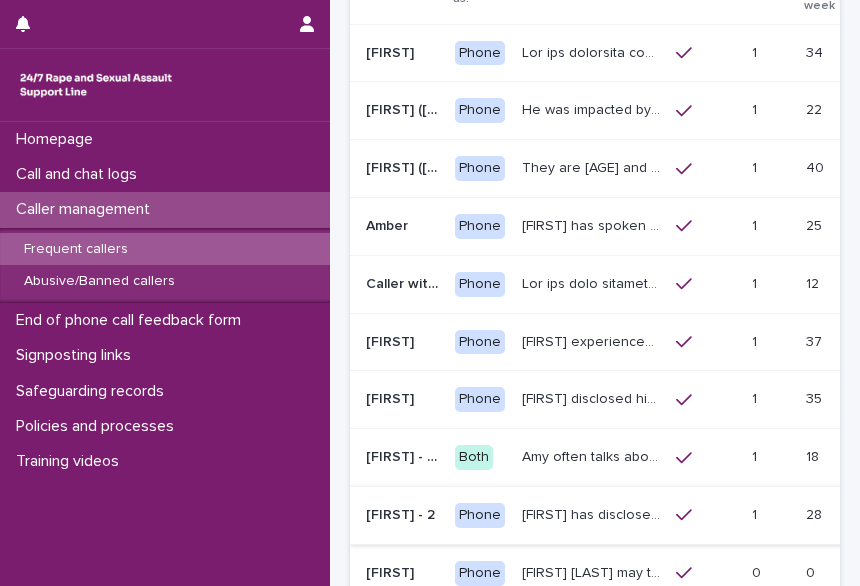 scroll, scrollTop: 462, scrollLeft: 0, axis: vertical 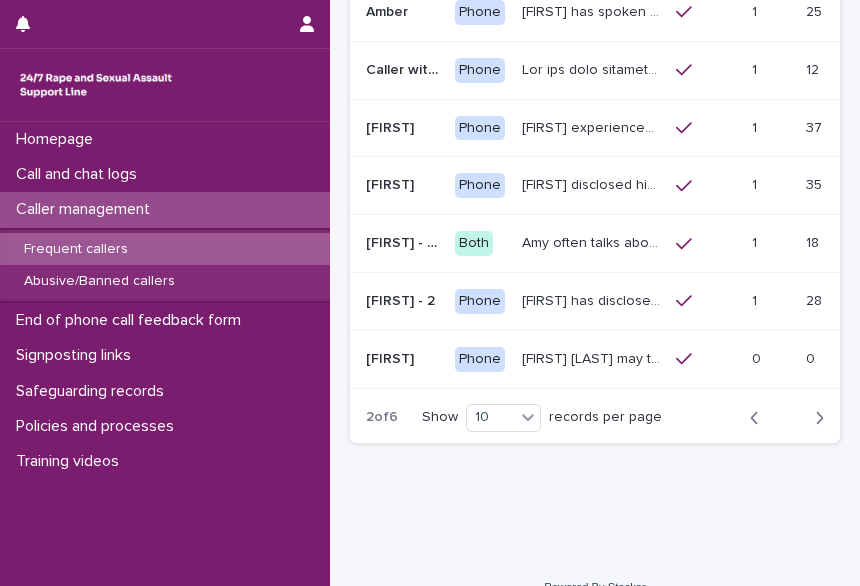 click on "[FIRST] has disclosed she has survived two rapes, one in the UK and the other in Australia in 2013. She was in her 20's when she was raped in Australia and it has left her with a brain injury.
[FIRST] has told us she hears voices in her head telling her to take a knife out onto the street and hurt others before they can hurt her again. She has named in previous calls that she has no plan or intention of doing this. She has had multiple suicide attempts and as she lives with her mother will leave her home as she has concerns for her mother finding her.
[FIRST] has in the past been provided with anti psychotic medication. She has now been denied a GP appointment for further anti psychotic medication. GP has not referred her to mental health services, despite hospital advising it.
[FIRST] is known to police and NHS, and has had previous engagement with Adult Social services." at bounding box center [593, 299] 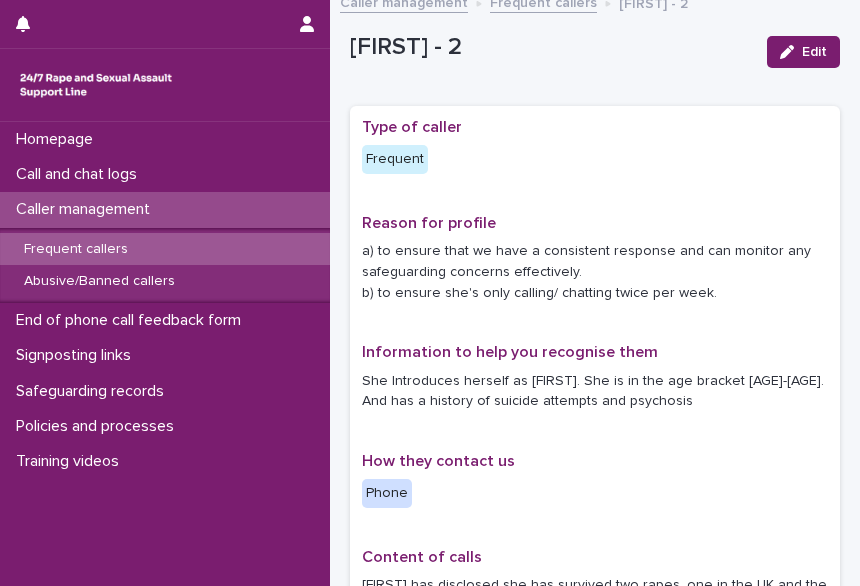 scroll, scrollTop: 97, scrollLeft: 0, axis: vertical 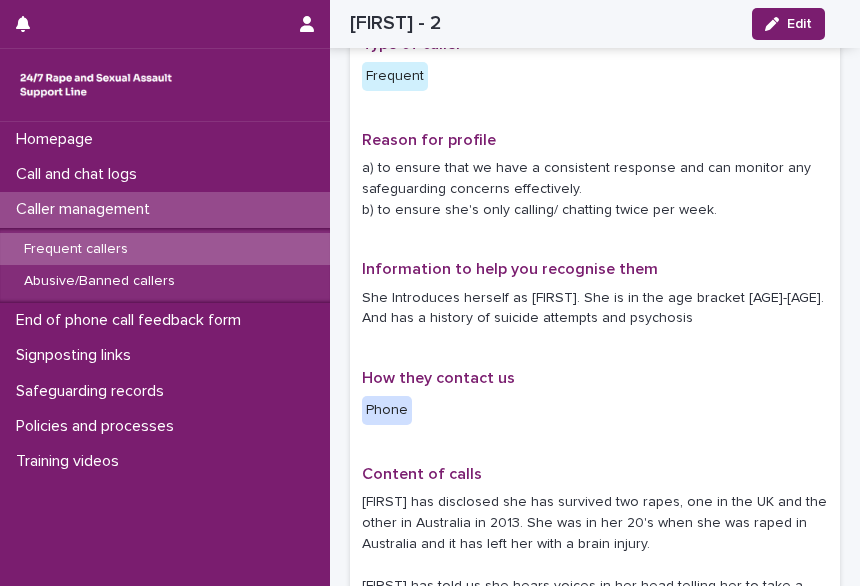 click on "a) to ensure that we have a consistent response and can monitor any safeguarding concerns effectively.
b) to ensure she's only calling/ chatting twice per week." at bounding box center [595, 189] 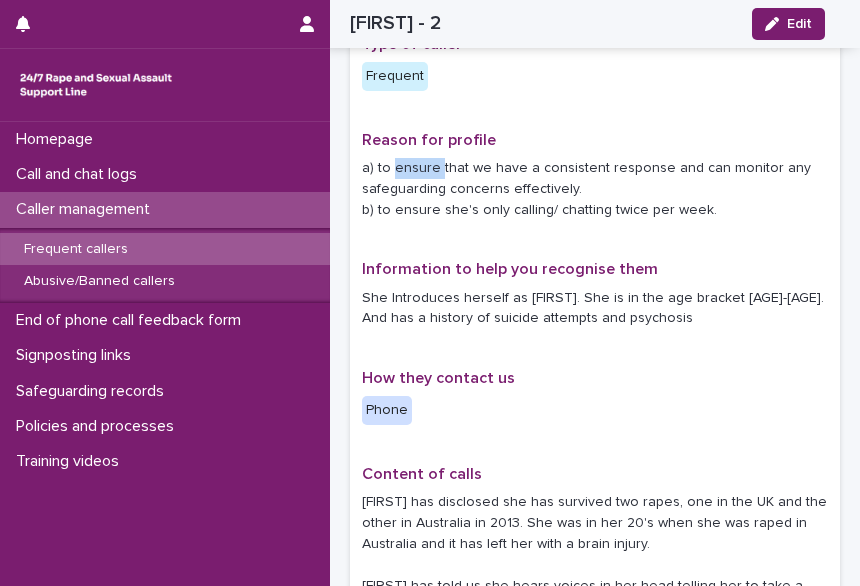 click on "a) to ensure that we have a consistent response and can monitor any safeguarding concerns effectively.
b) to ensure she's only calling/ chatting twice per week." at bounding box center (595, 189) 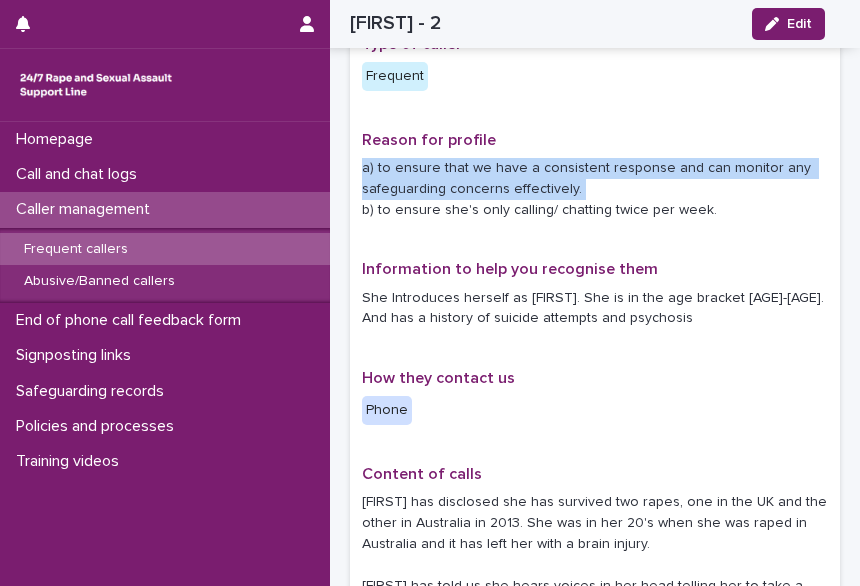 click on "a) to ensure that we have a consistent response and can monitor any safeguarding concerns effectively.
b) to ensure she's only calling/ chatting twice per week." at bounding box center (595, 189) 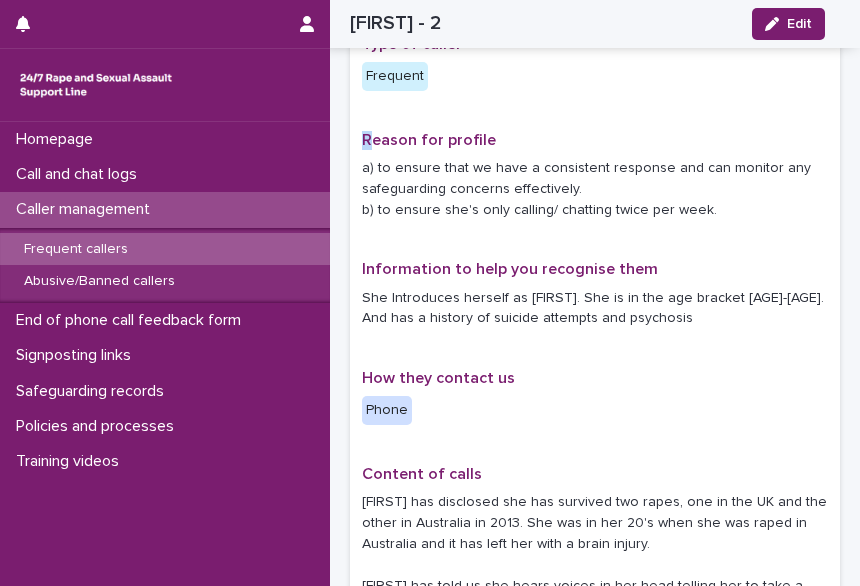 drag, startPoint x: 404, startPoint y: 162, endPoint x: 374, endPoint y: 118, distance: 53.25411 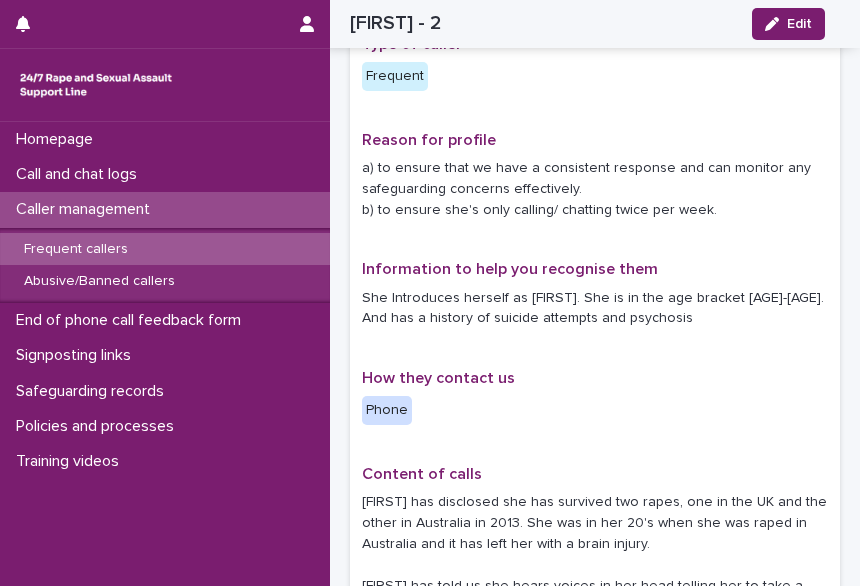 drag, startPoint x: 374, startPoint y: 118, endPoint x: 360, endPoint y: 169, distance: 52.886673 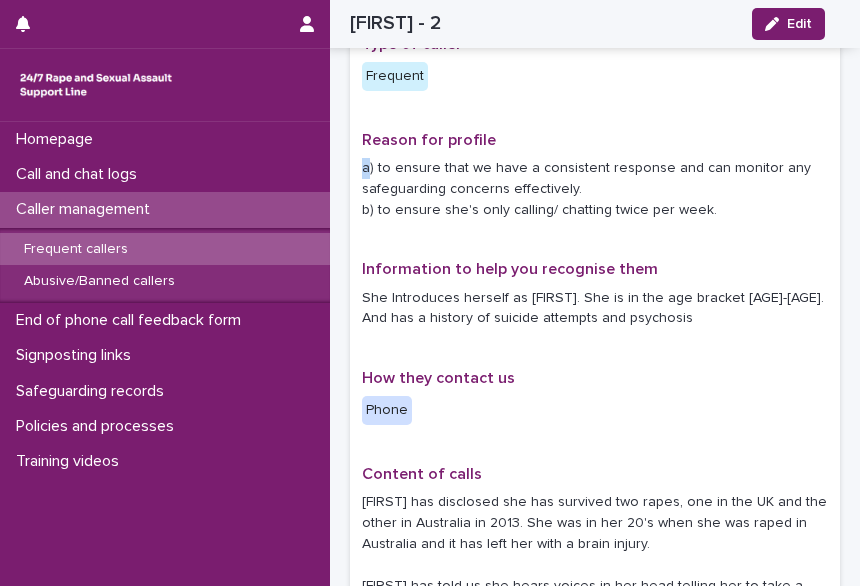 click on "**********" at bounding box center [595, 791] 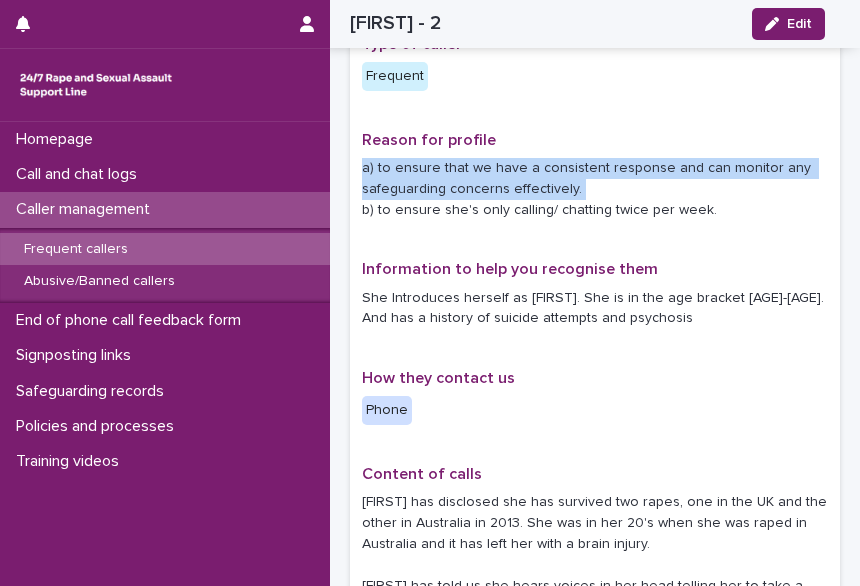 click on "**********" at bounding box center (595, 791) 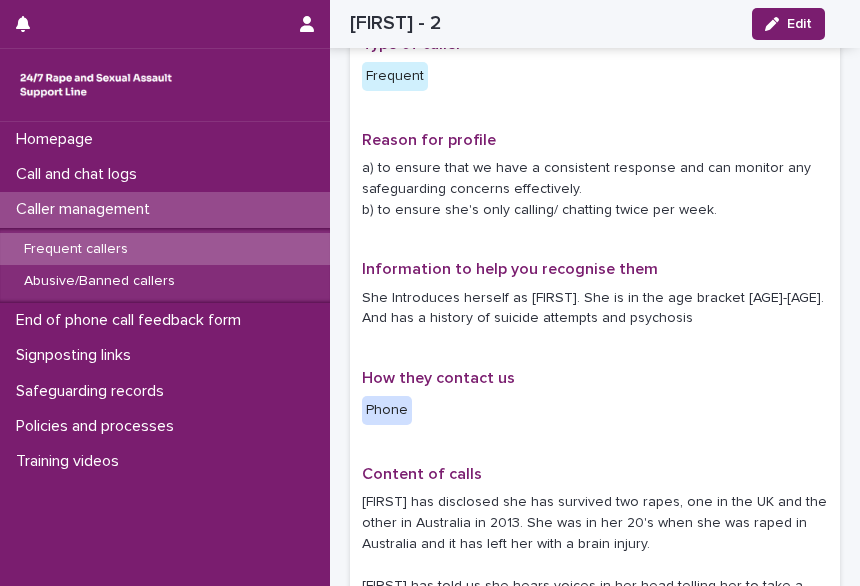 drag, startPoint x: 360, startPoint y: 169, endPoint x: 464, endPoint y: 249, distance: 131.20976 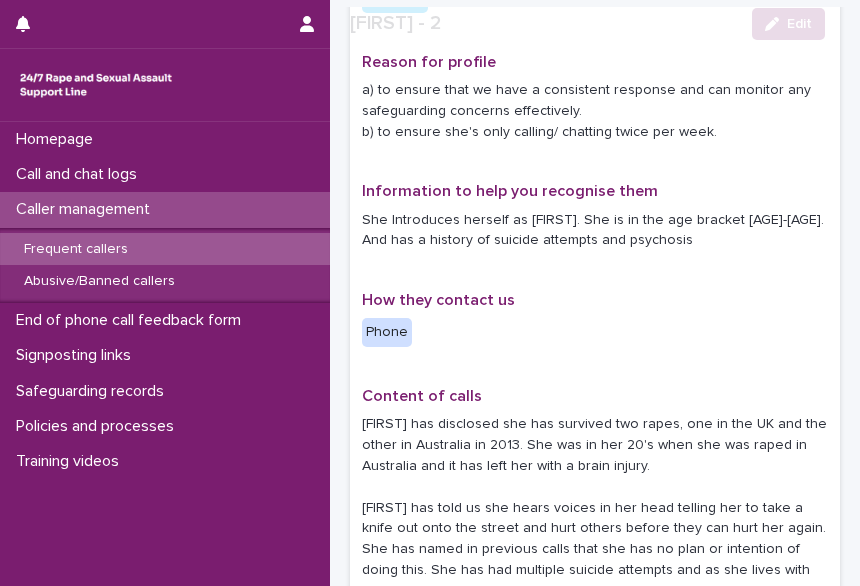 scroll, scrollTop: 182, scrollLeft: 0, axis: vertical 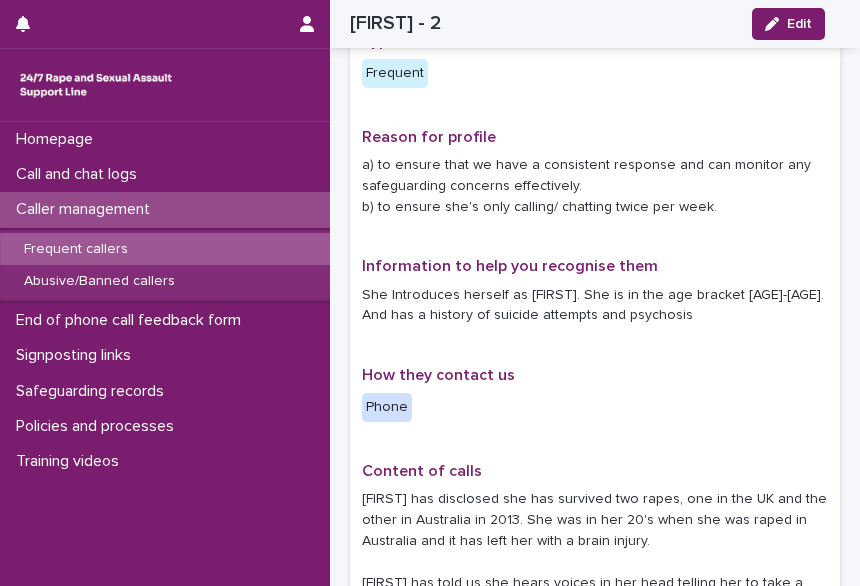 click on "a) to ensure that we have a consistent response and can monitor any safeguarding concerns effectively.
b) to ensure she's only calling/ chatting twice per week." at bounding box center (595, 186) 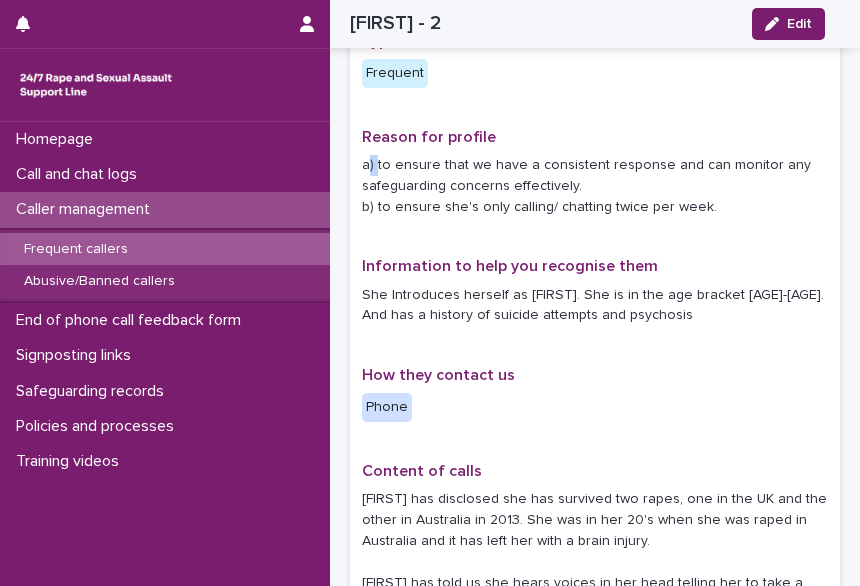 click on "a) to ensure that we have a consistent response and can monitor any safeguarding concerns effectively.
b) to ensure she's only calling/ chatting twice per week." at bounding box center (595, 186) 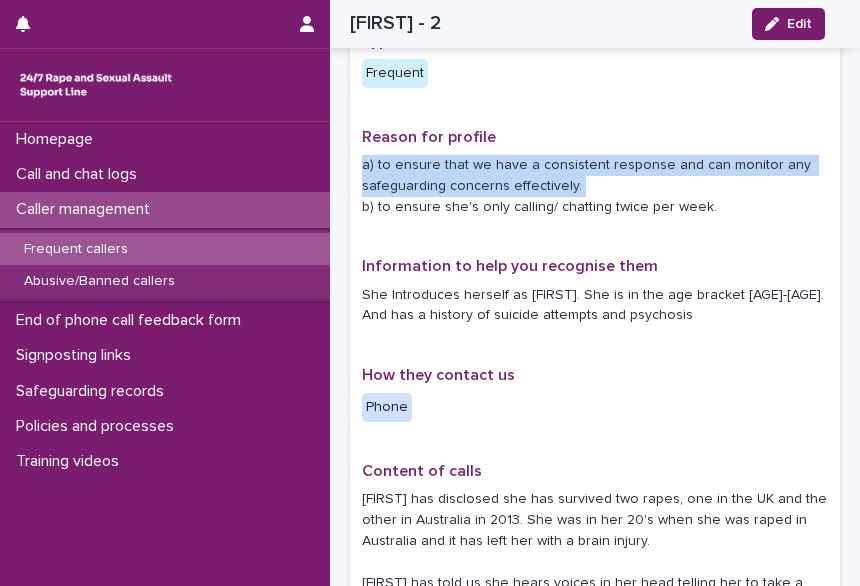 click on "a) to ensure that we have a consistent response and can monitor any safeguarding concerns effectively.
b) to ensure she's only calling/ chatting twice per week." at bounding box center (595, 186) 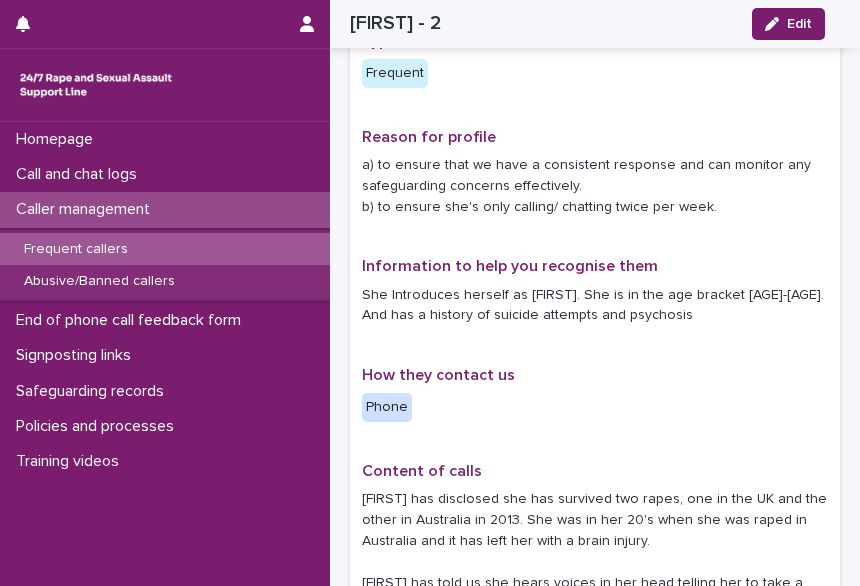 drag, startPoint x: 367, startPoint y: 169, endPoint x: 552, endPoint y: 101, distance: 197.1015 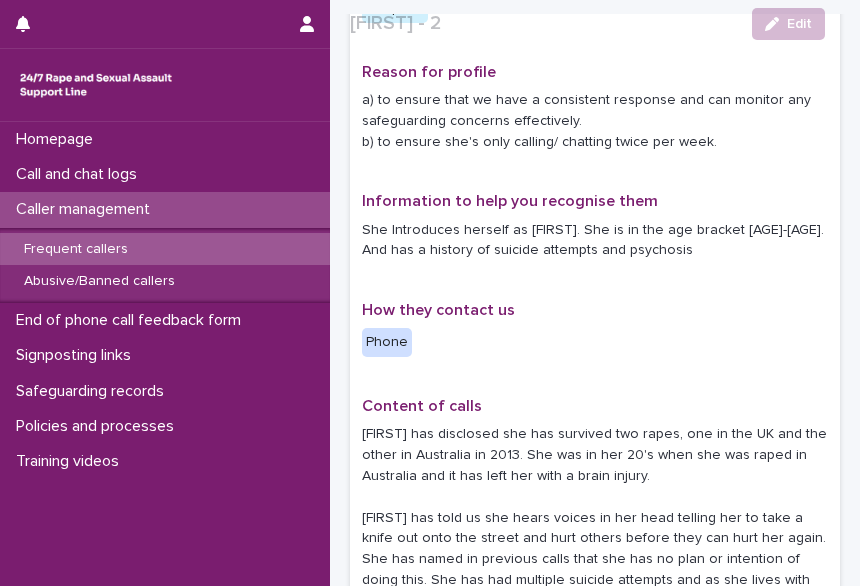 scroll, scrollTop: 166, scrollLeft: 0, axis: vertical 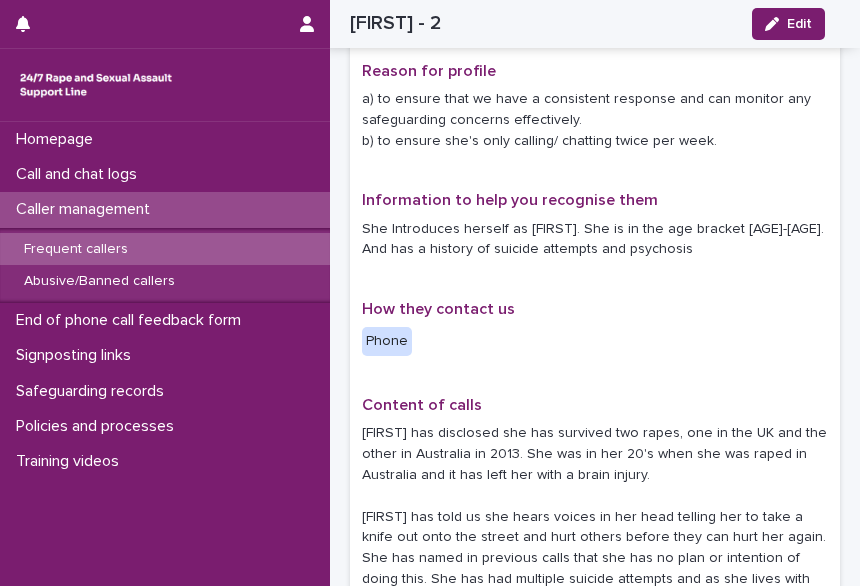 click on "a) to ensure that we have a consistent response and can monitor any safeguarding concerns effectively.
b) to ensure she's only calling/ chatting twice per week." at bounding box center [595, 120] 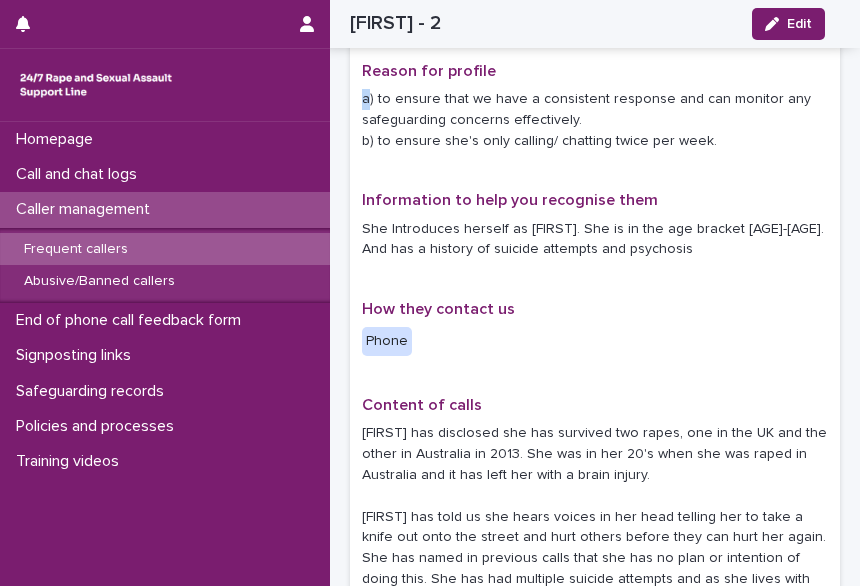 click on "a) to ensure that we have a consistent response and can monitor any safeguarding concerns effectively.
b) to ensure she's only calling/ chatting twice per week." at bounding box center (595, 120) 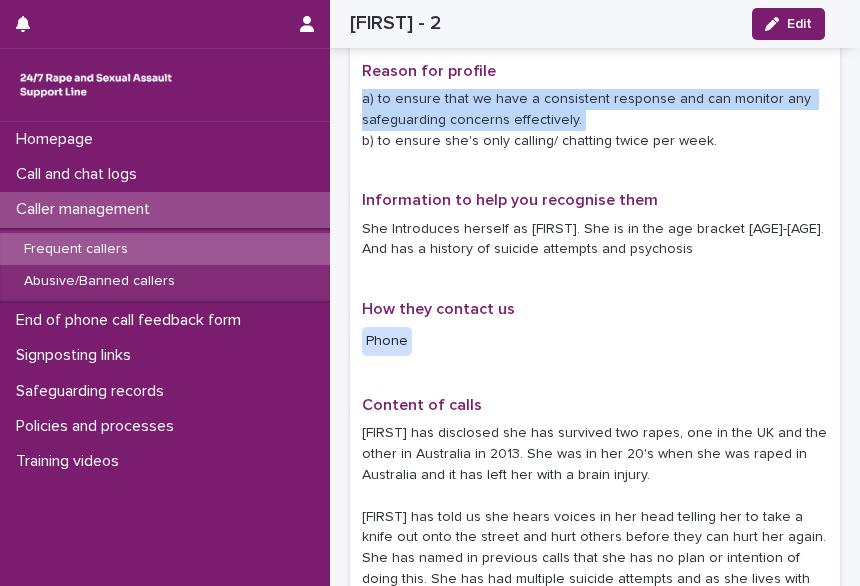 click on "a) to ensure that we have a consistent response and can monitor any safeguarding concerns effectively.
b) to ensure she's only calling/ chatting twice per week." at bounding box center (595, 120) 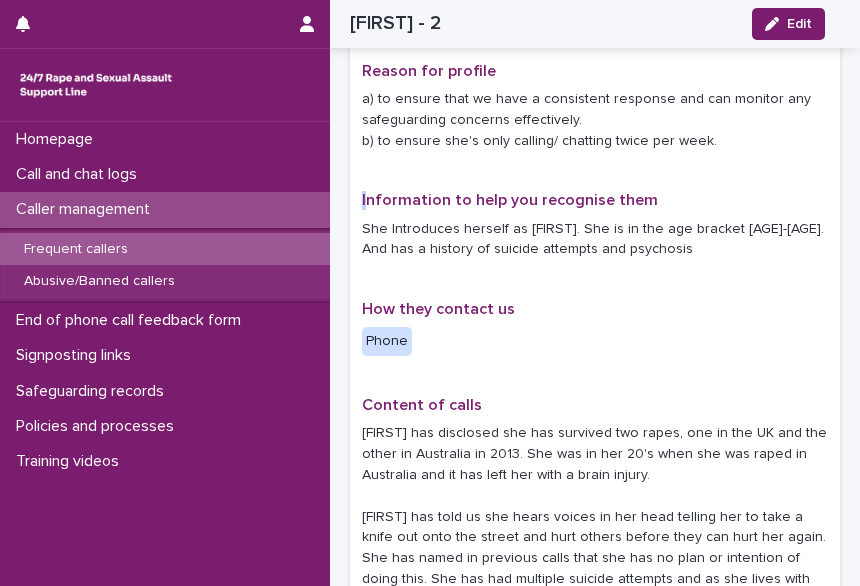 drag, startPoint x: 364, startPoint y: 101, endPoint x: 364, endPoint y: 181, distance: 80 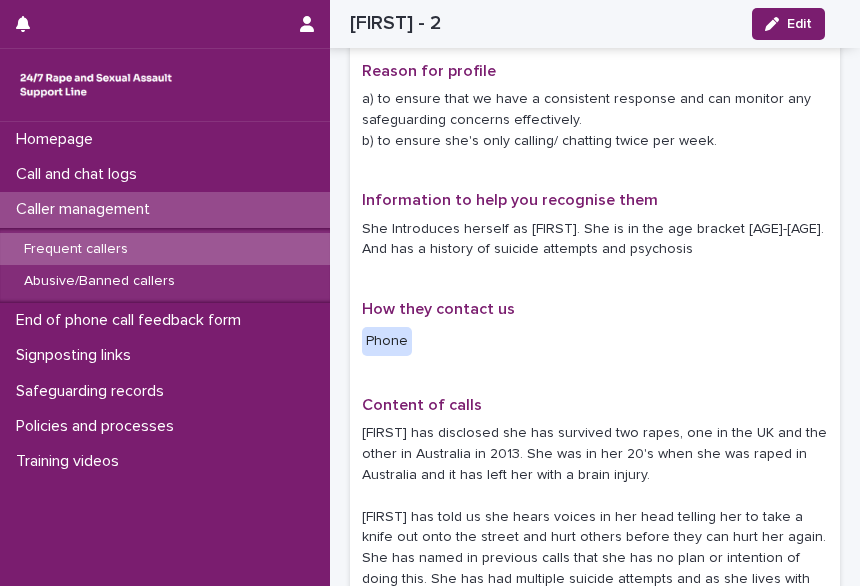 drag, startPoint x: 364, startPoint y: 181, endPoint x: 364, endPoint y: 232, distance: 51 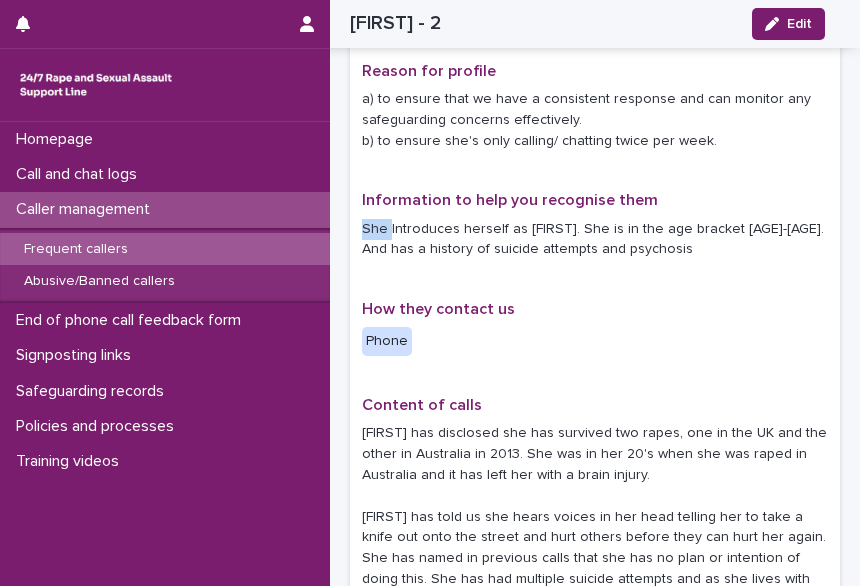 click on "She Introduces herself as [FIRST]. She is in the age bracket [AGE]-[AGE]. And has a history of suicide attempts and psychosis" at bounding box center [595, 240] 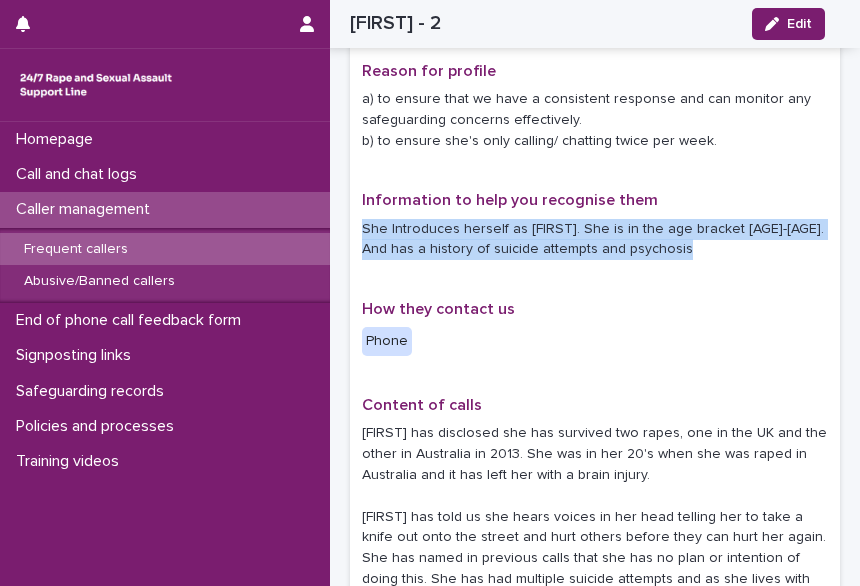 click on "She Introduces herself as [FIRST]. She is in the age bracket [AGE]-[AGE]. And has a history of suicide attempts and psychosis" at bounding box center (595, 240) 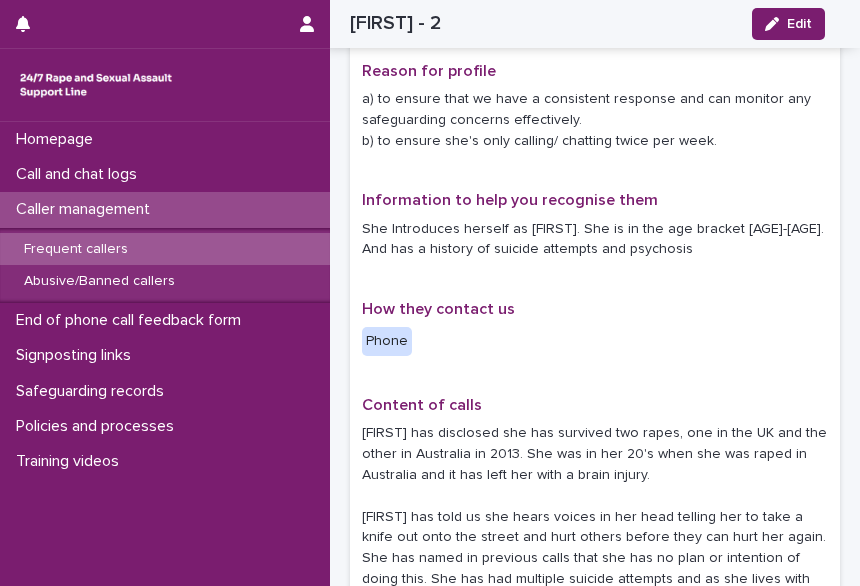 drag, startPoint x: 364, startPoint y: 232, endPoint x: 541, endPoint y: 328, distance: 201.3579 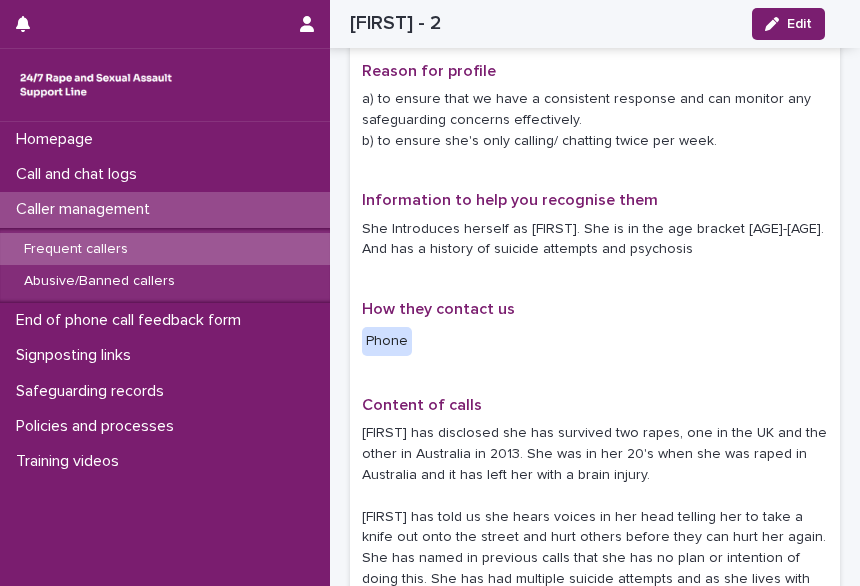 scroll, scrollTop: 0, scrollLeft: 0, axis: both 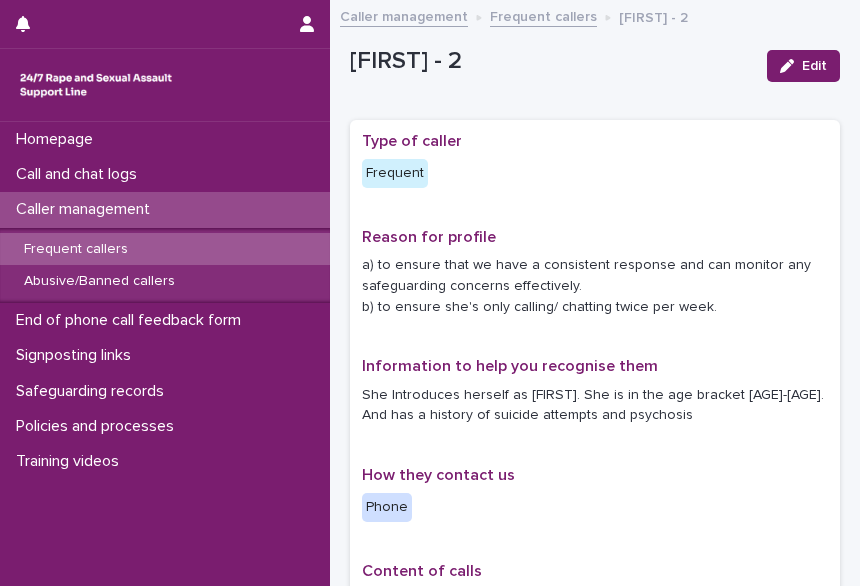 click on "a) to ensure that we have a consistent response and can monitor any safeguarding concerns effectively.
b) to ensure she's only calling/ chatting twice per week." at bounding box center (595, 286) 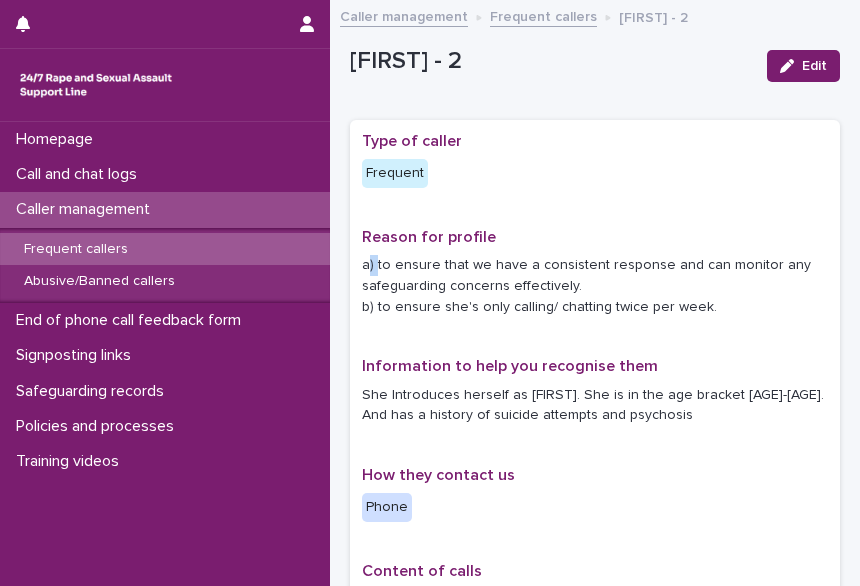 click on "a) to ensure that we have a consistent response and can monitor any safeguarding concerns effectively.
b) to ensure she's only calling/ chatting twice per week." at bounding box center [595, 286] 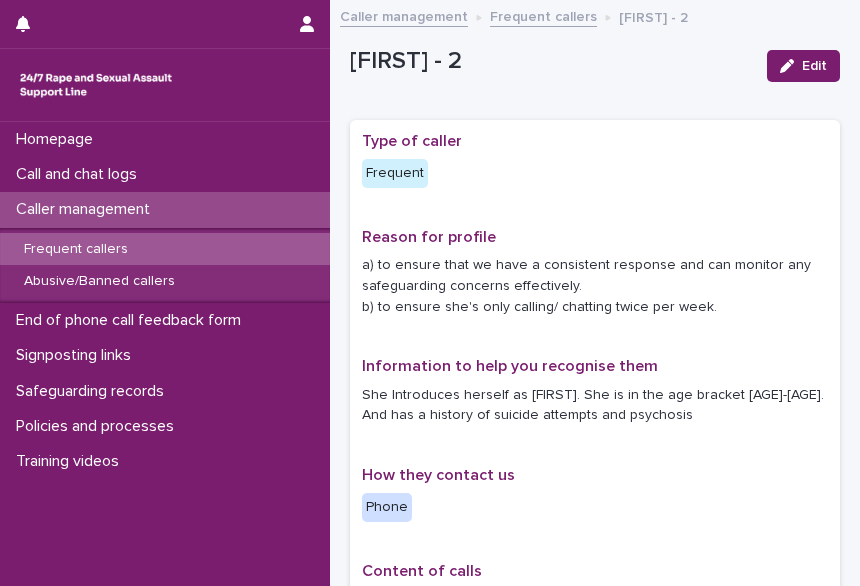 drag, startPoint x: 368, startPoint y: 262, endPoint x: 506, endPoint y: 231, distance: 141.43903 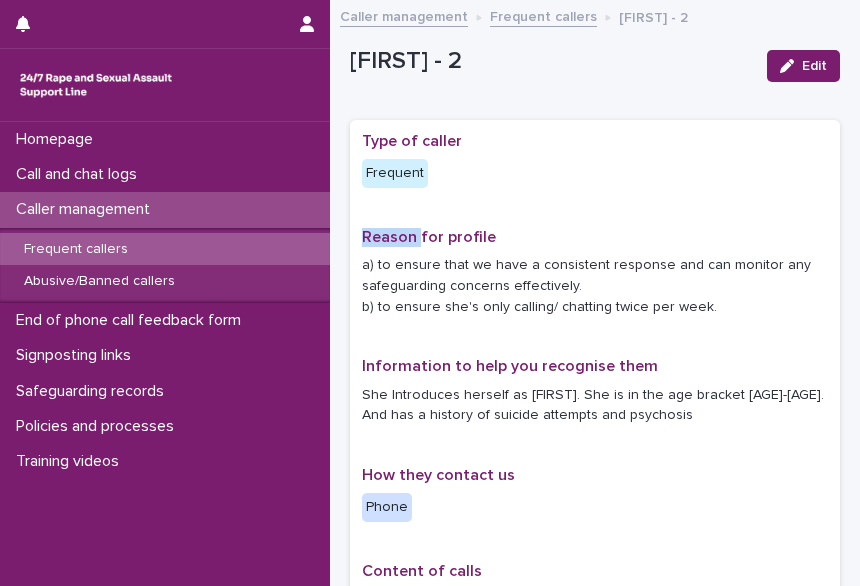 click on "**********" at bounding box center (595, 888) 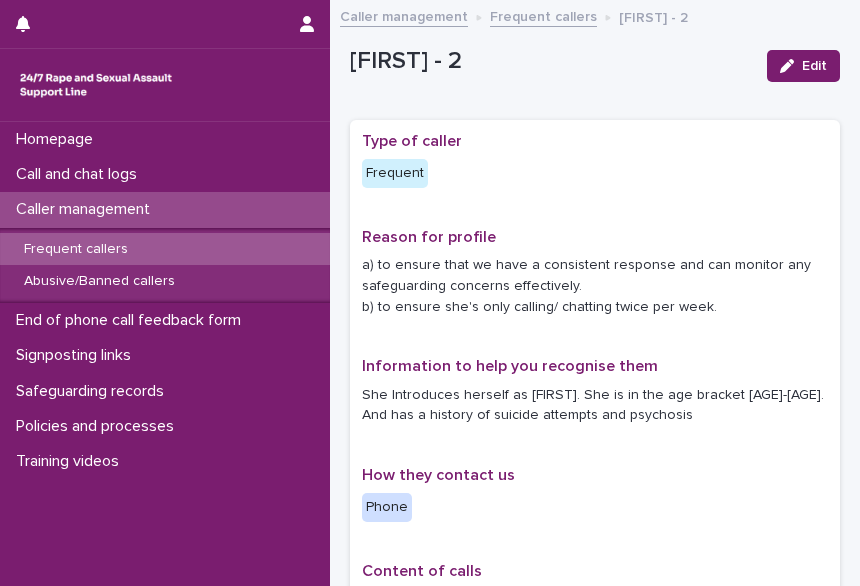 drag, startPoint x: 360, startPoint y: 237, endPoint x: 495, endPoint y: 231, distance: 135.13327 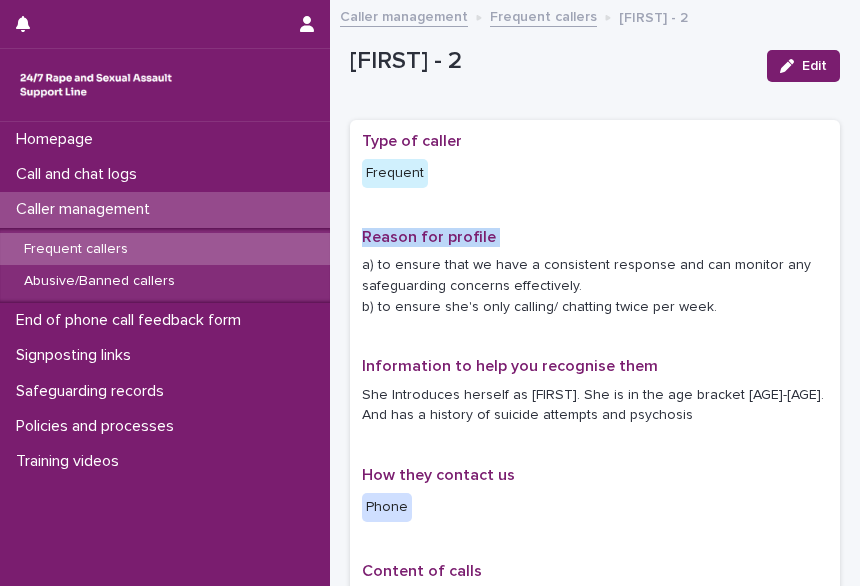 click on "Reason for profile" at bounding box center [595, 237] 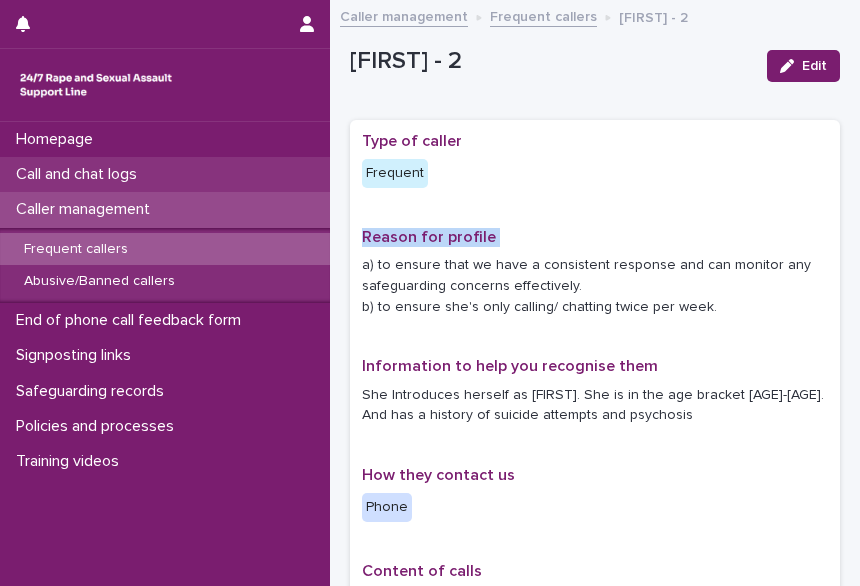 click on "Call and chat logs" at bounding box center (80, 174) 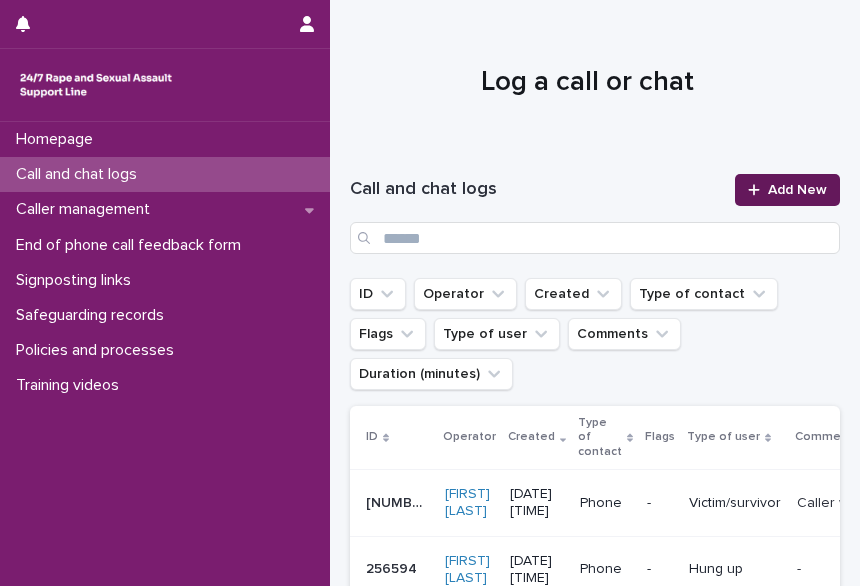 click on "Add New" at bounding box center (797, 190) 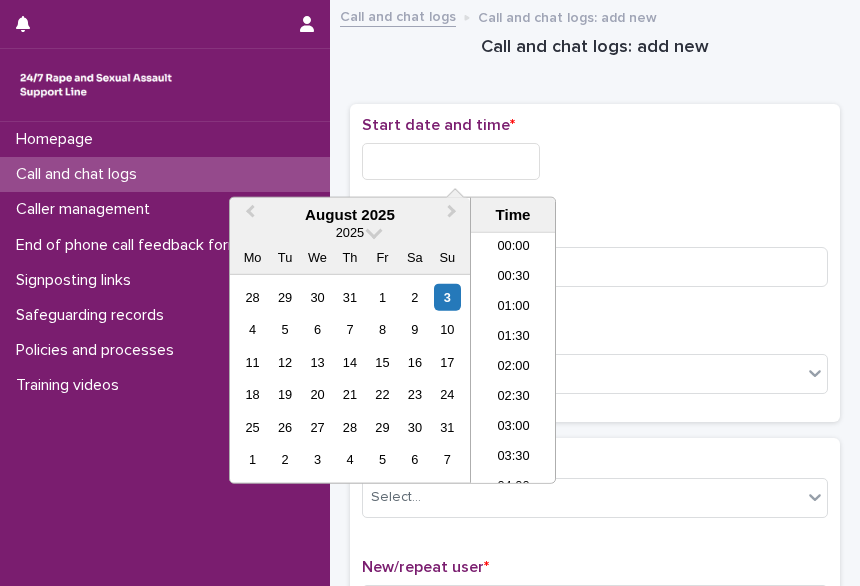 scroll, scrollTop: 850, scrollLeft: 0, axis: vertical 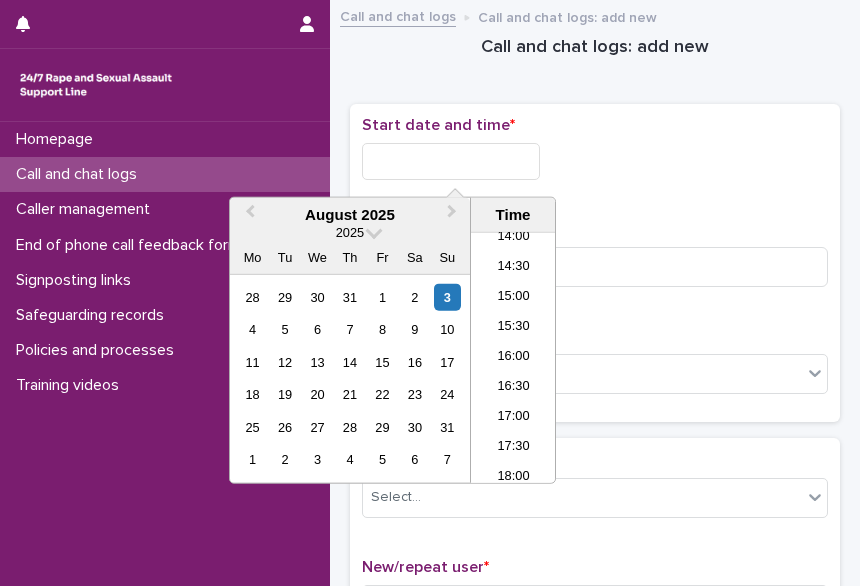 click at bounding box center (451, 161) 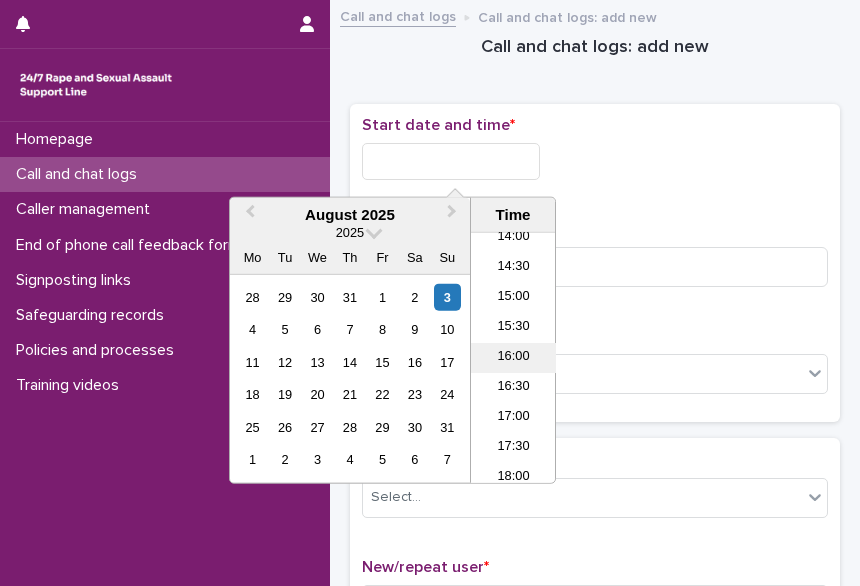 click on "16:00" at bounding box center [513, 358] 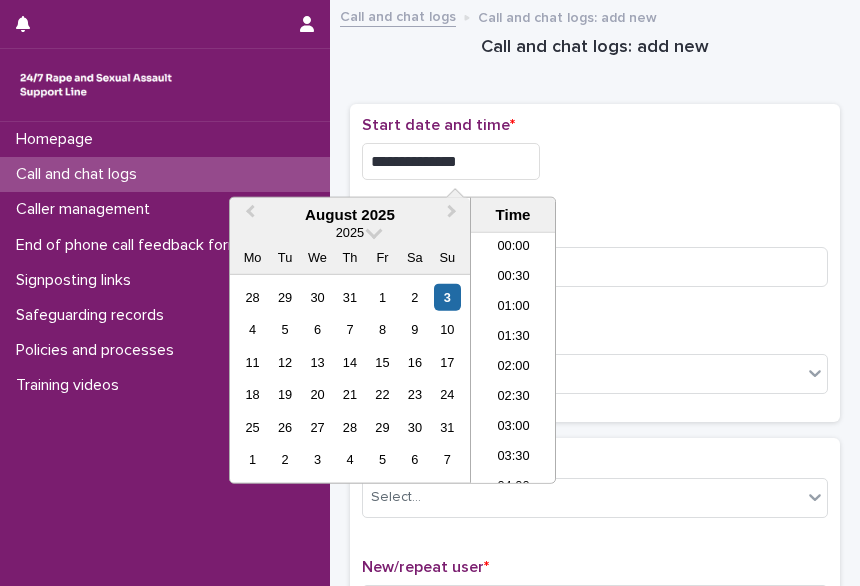 click on "**********" at bounding box center (451, 161) 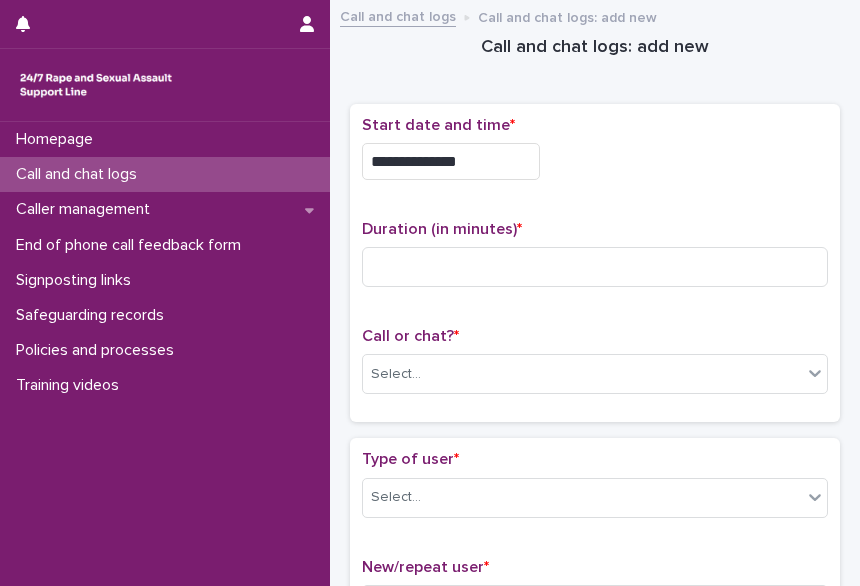 click on "**********" at bounding box center [595, 161] 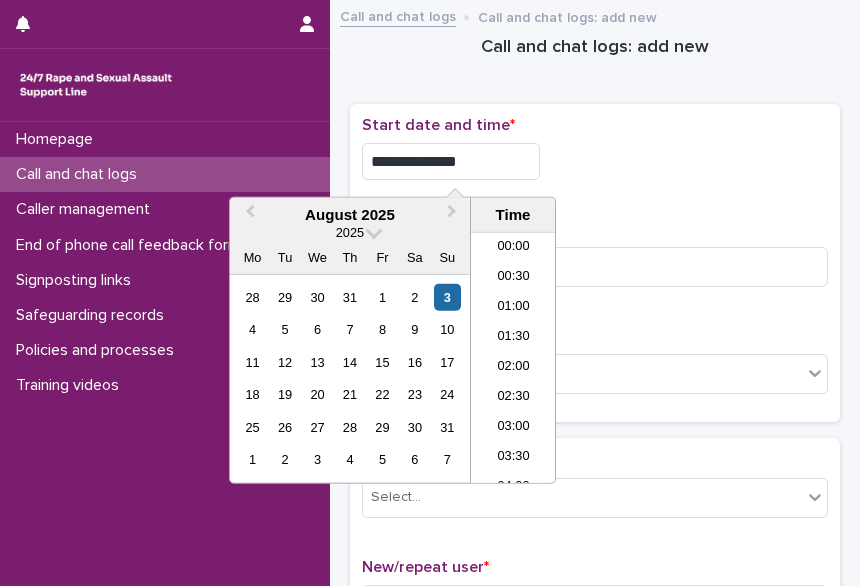 click on "**********" at bounding box center [451, 161] 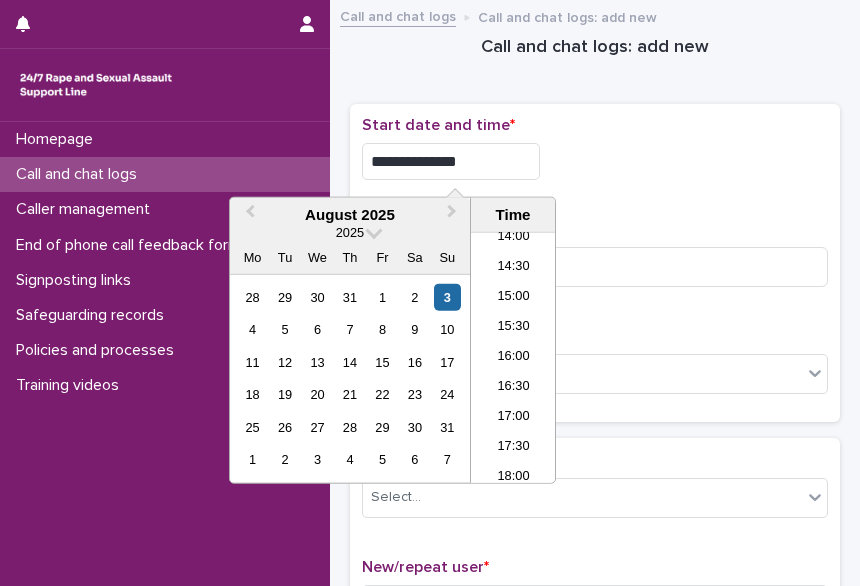 type on "**********" 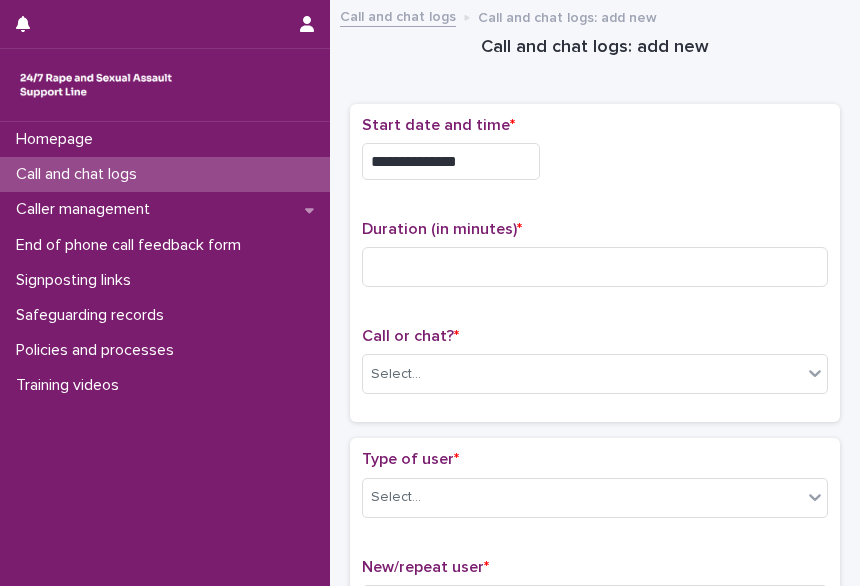 click on "**********" at bounding box center (595, 161) 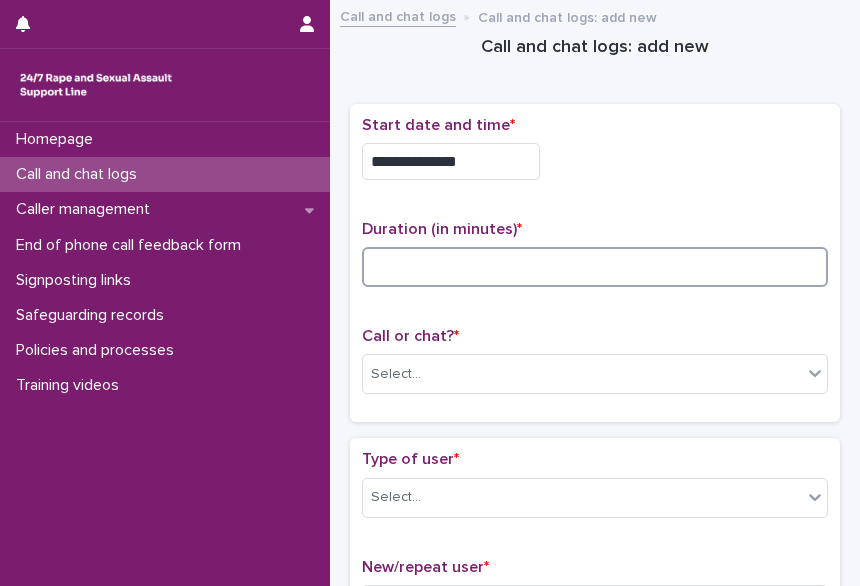 click at bounding box center [595, 267] 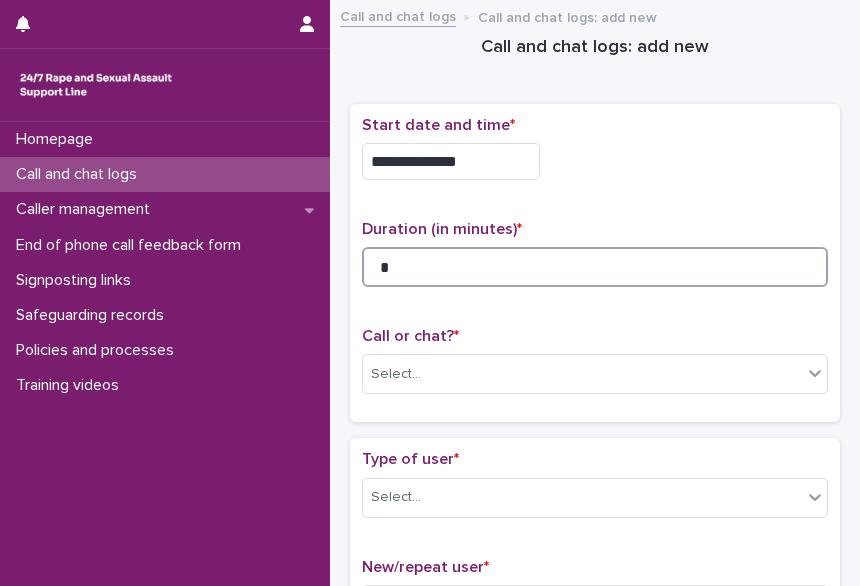 scroll, scrollTop: 195, scrollLeft: 0, axis: vertical 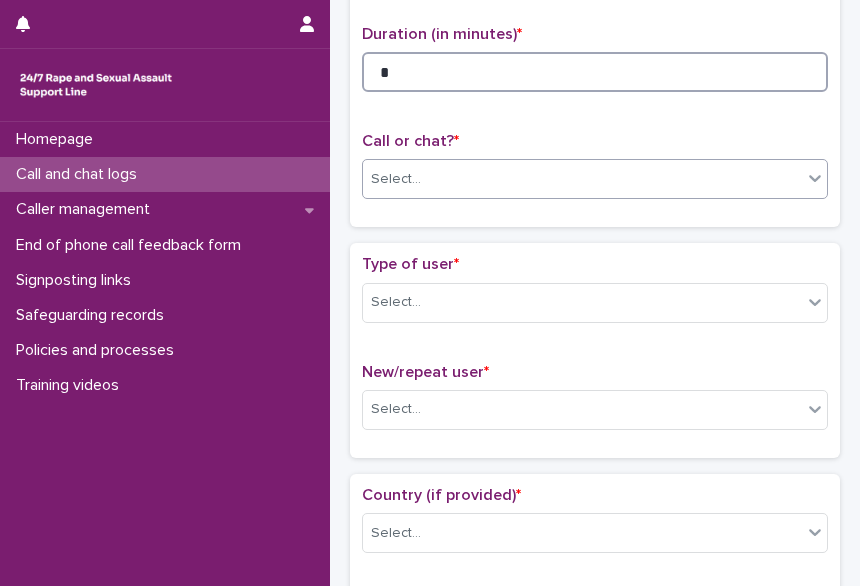 type on "*" 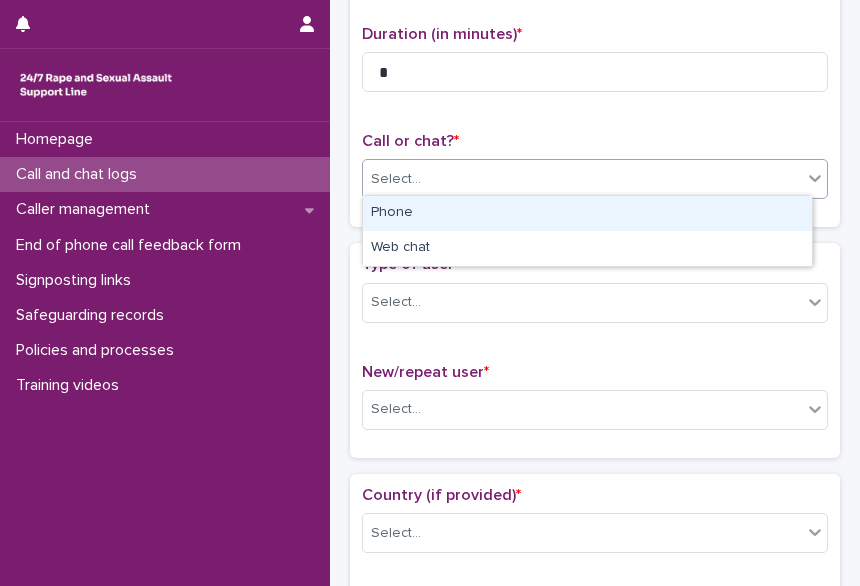 click on "Select..." at bounding box center [396, 179] 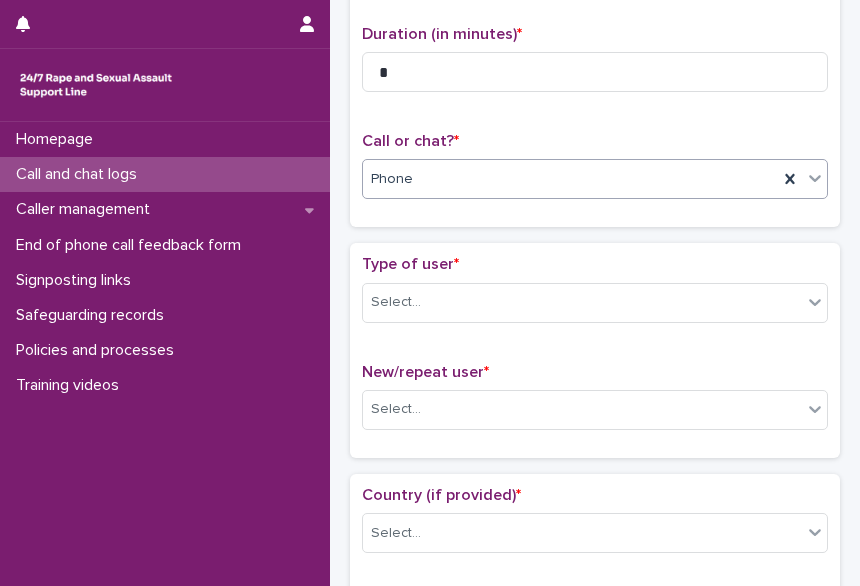 scroll, scrollTop: 295, scrollLeft: 0, axis: vertical 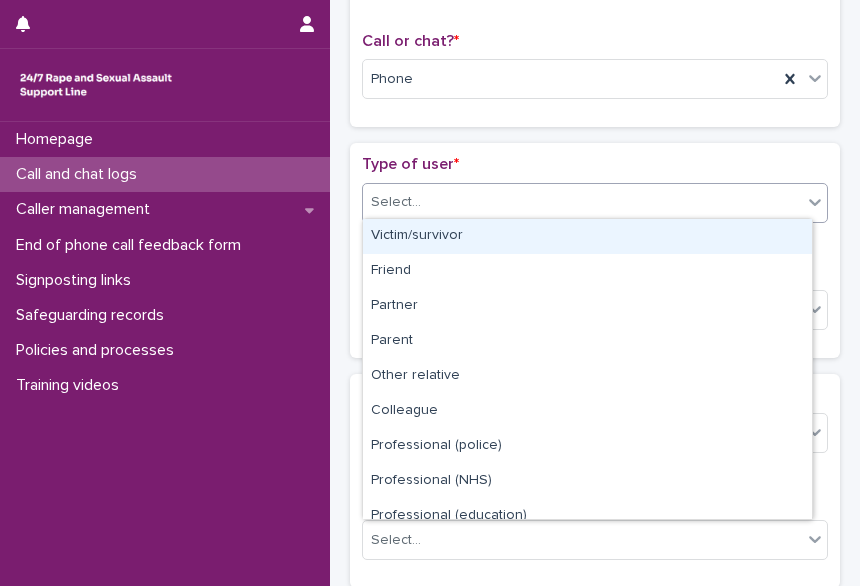 click on "Type of caller Frequent" at bounding box center [430, 293] 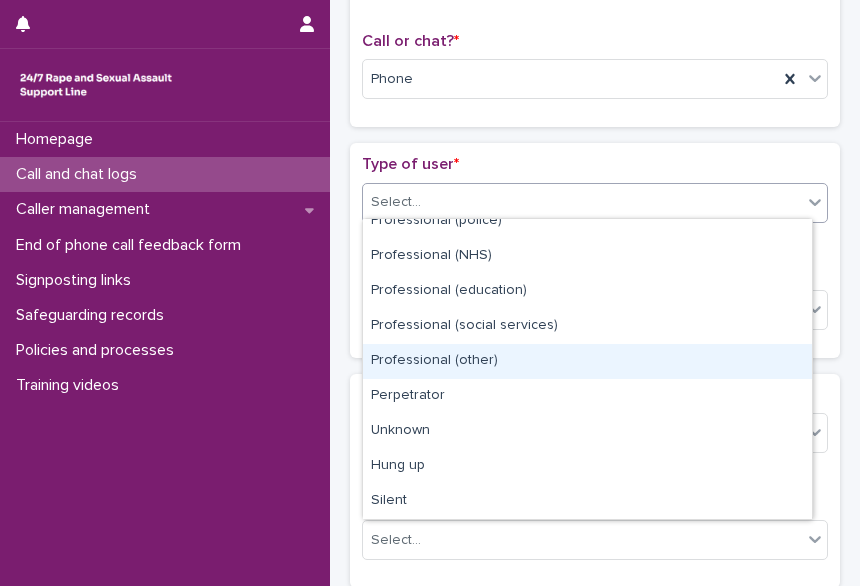 scroll, scrollTop: 0, scrollLeft: 0, axis: both 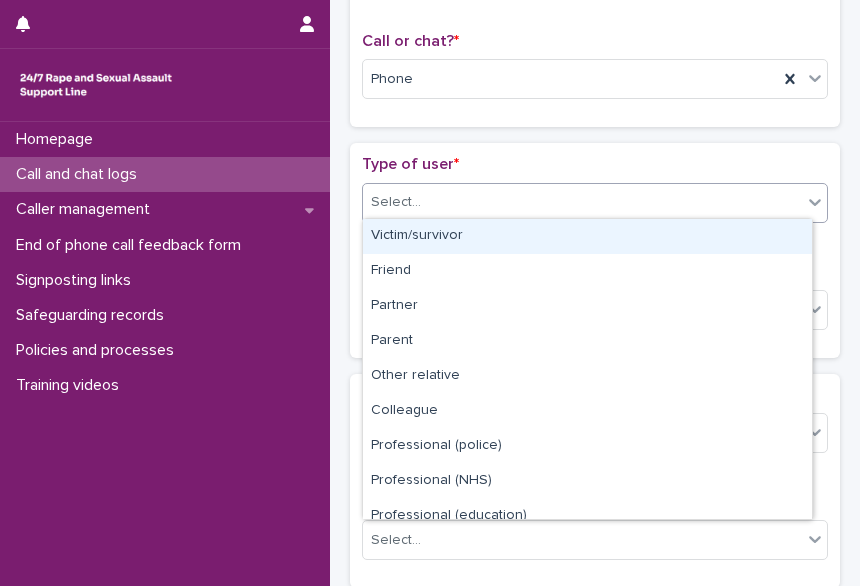 click on "Victim/survivor" at bounding box center (587, 236) 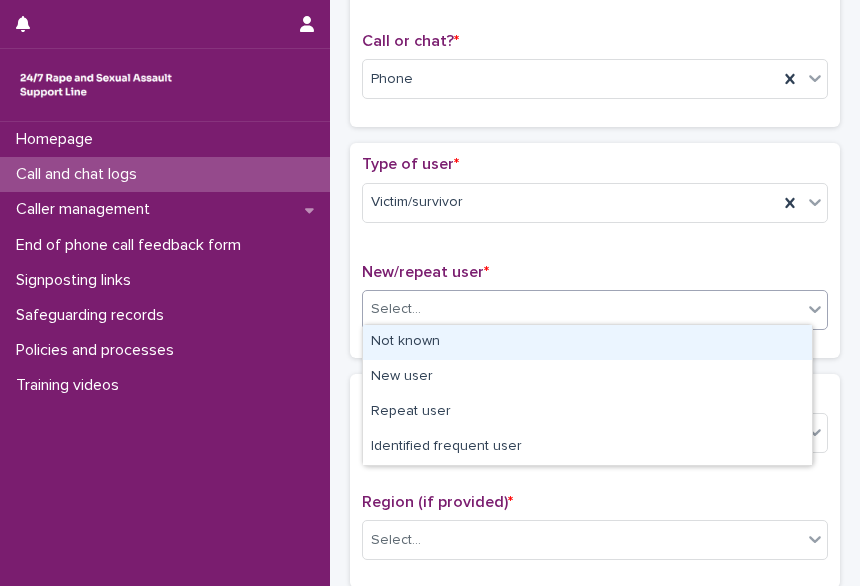 click on "Select..." at bounding box center (396, 309) 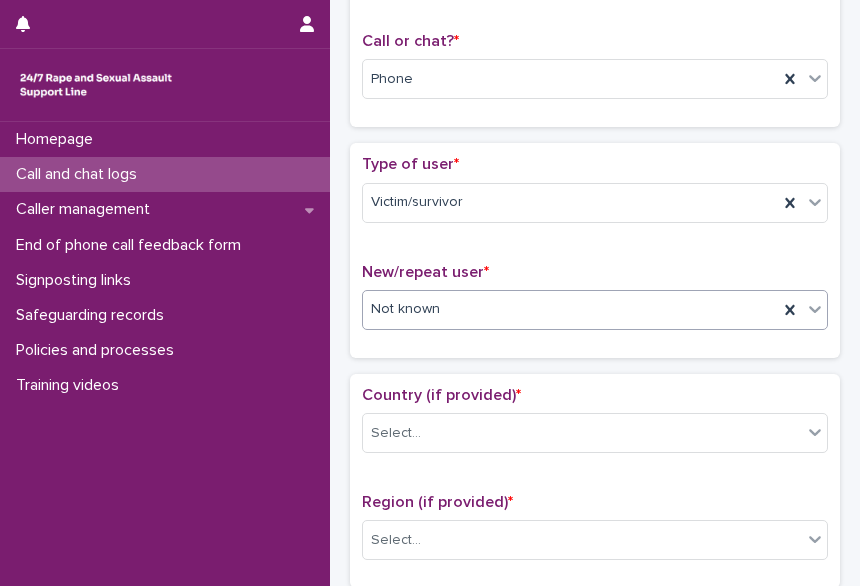 scroll, scrollTop: 542, scrollLeft: 0, axis: vertical 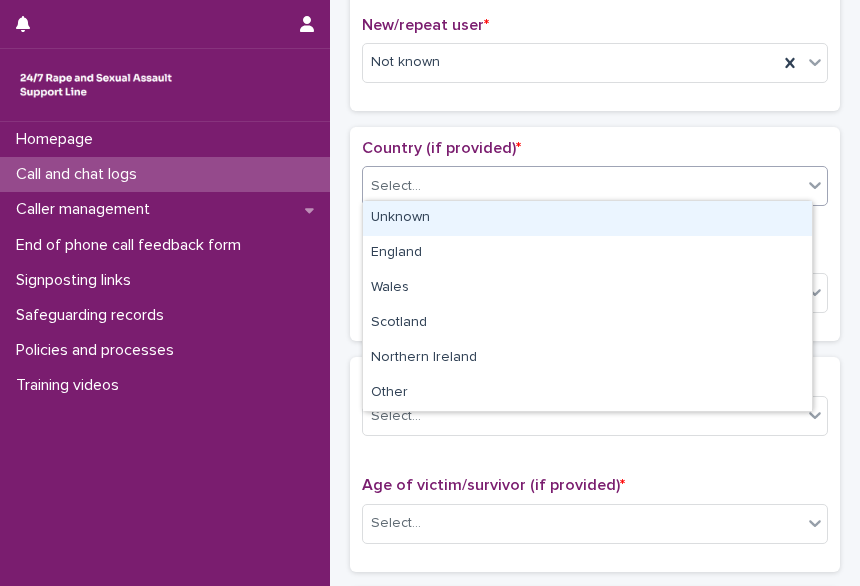 drag, startPoint x: 406, startPoint y: 174, endPoint x: 424, endPoint y: 211, distance: 41.14608 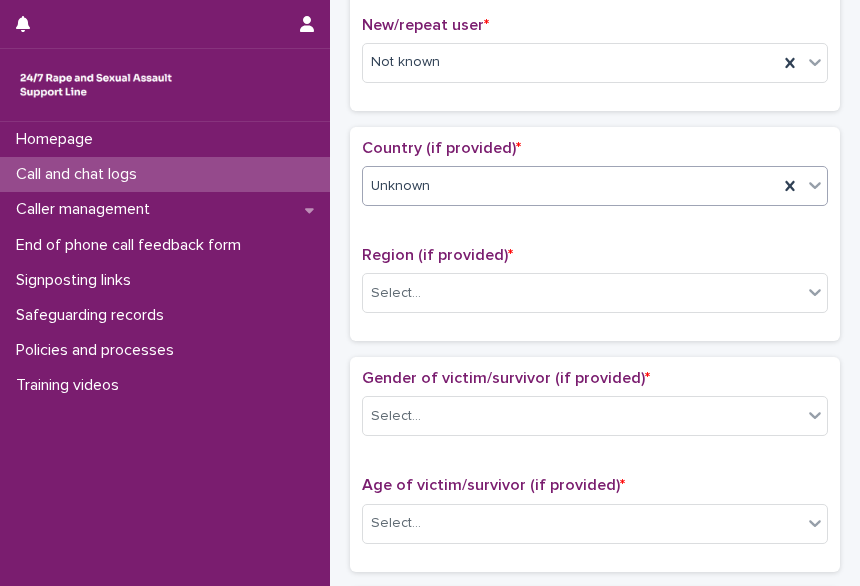scroll, scrollTop: 705, scrollLeft: 0, axis: vertical 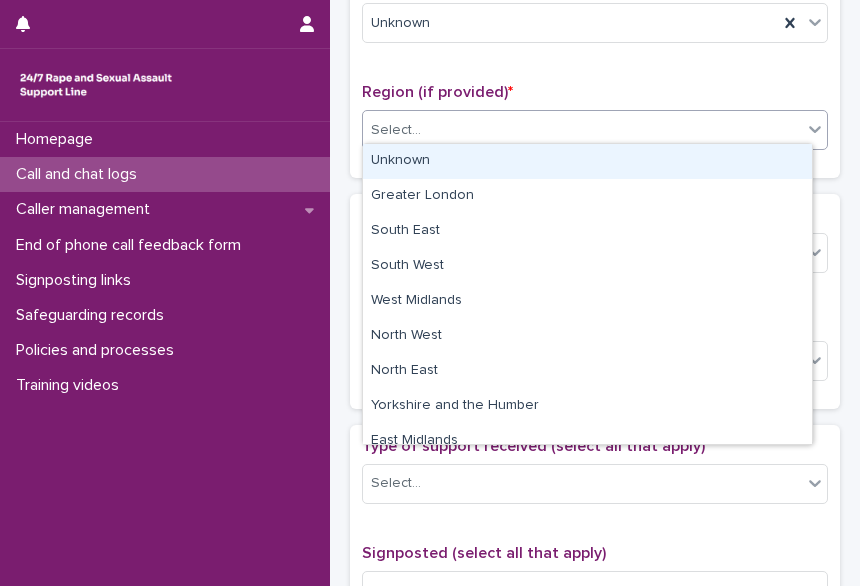 drag, startPoint x: 412, startPoint y: 115, endPoint x: 442, endPoint y: 159, distance: 53.25411 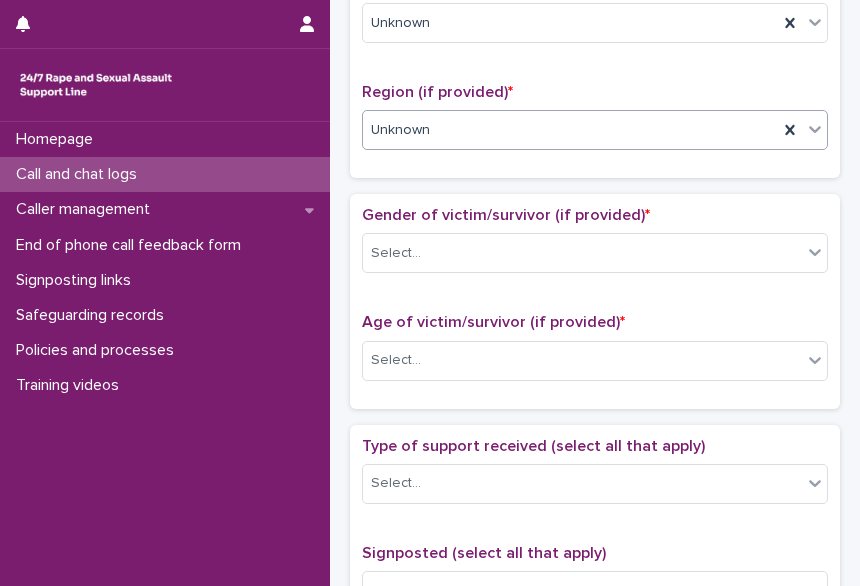scroll, scrollTop: 850, scrollLeft: 0, axis: vertical 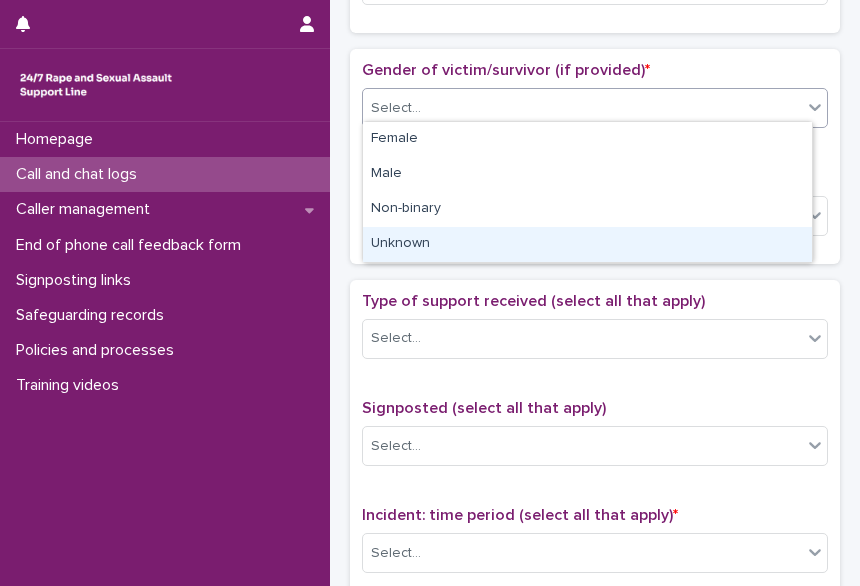 drag, startPoint x: 420, startPoint y: 103, endPoint x: 447, endPoint y: 259, distance: 158.31929 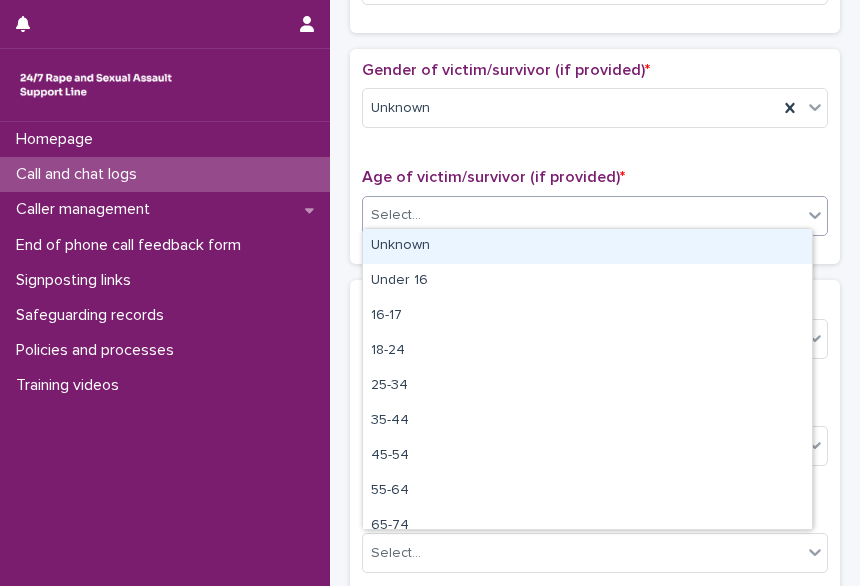 click on "Select..." at bounding box center (582, 215) 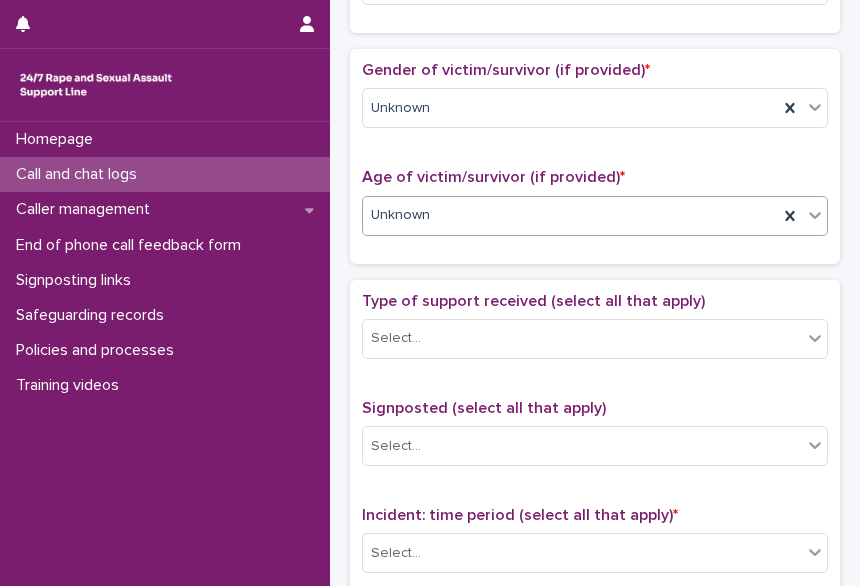 scroll, scrollTop: 1003, scrollLeft: 0, axis: vertical 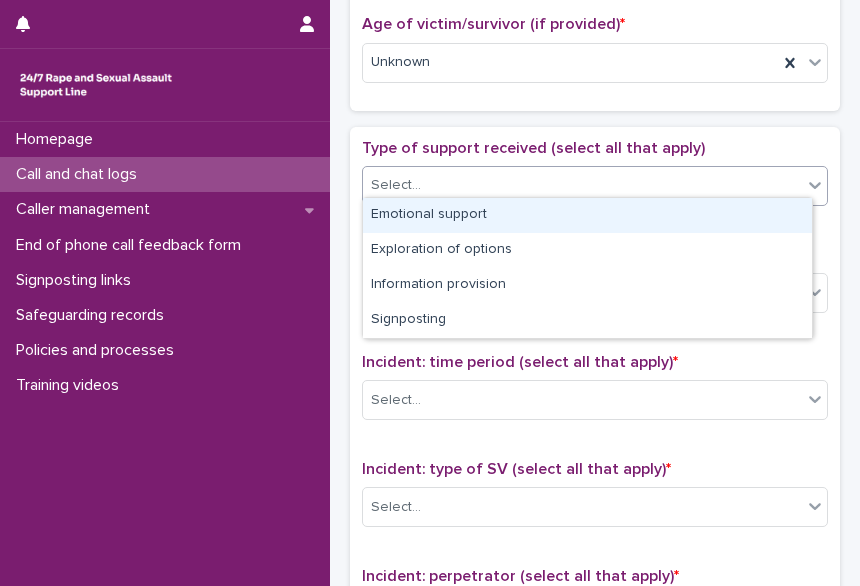 click at bounding box center [424, 185] 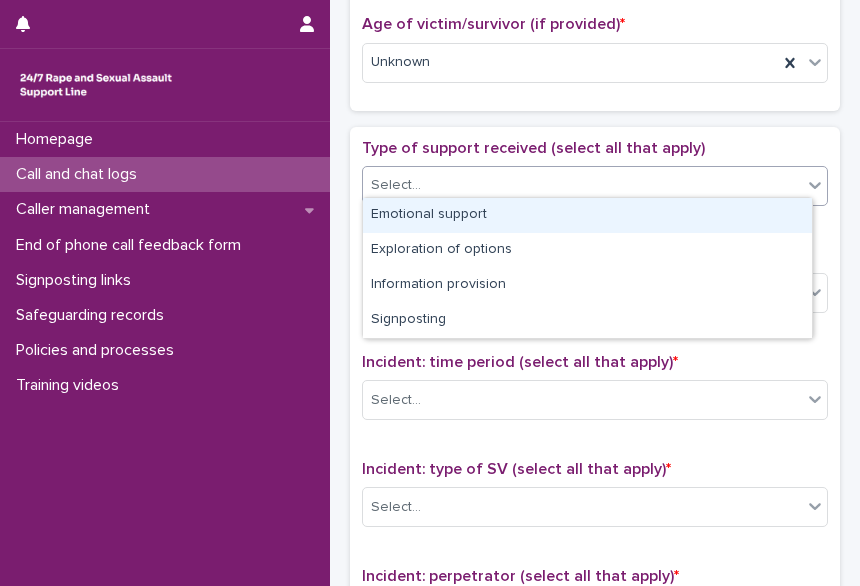 click on "Emotional support" at bounding box center (587, 215) 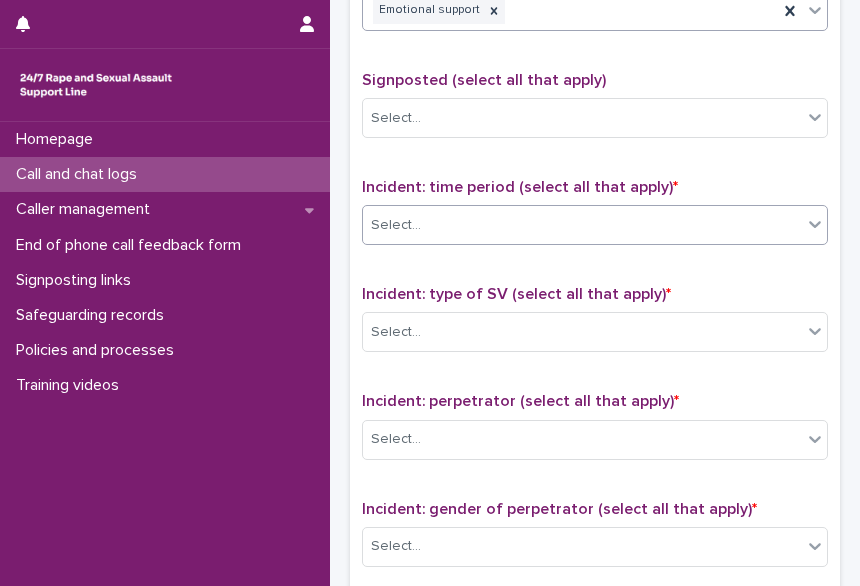 scroll, scrollTop: 1179, scrollLeft: 0, axis: vertical 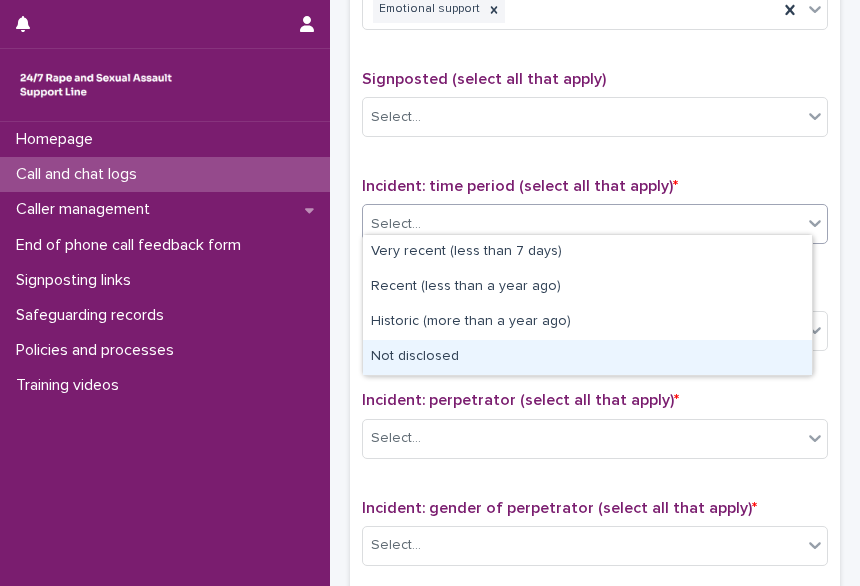 drag, startPoint x: 430, startPoint y: 211, endPoint x: 413, endPoint y: 337, distance: 127.141655 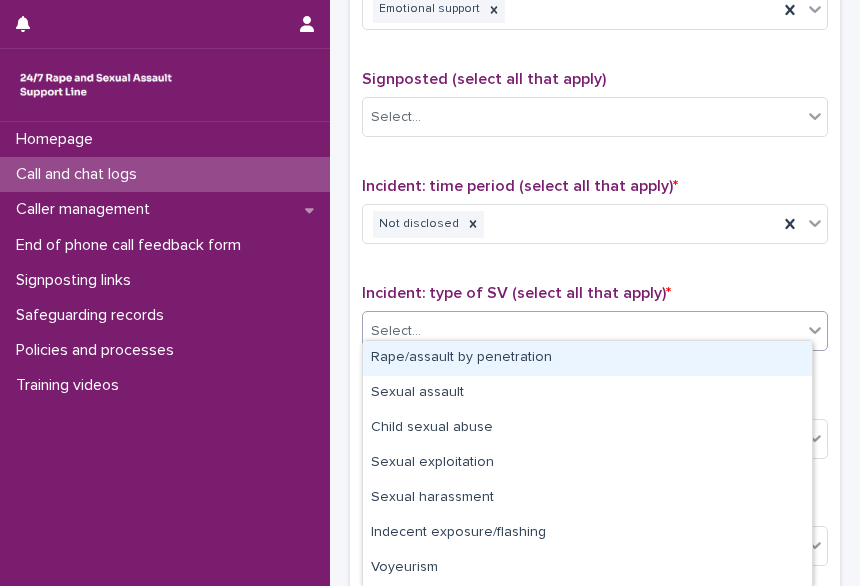 click on "**********" at bounding box center (430, 293) 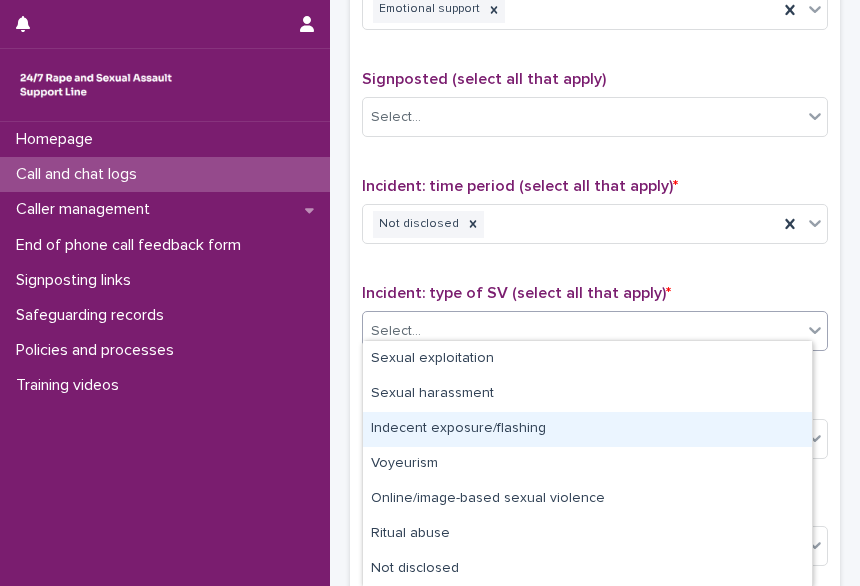 scroll, scrollTop: 0, scrollLeft: 0, axis: both 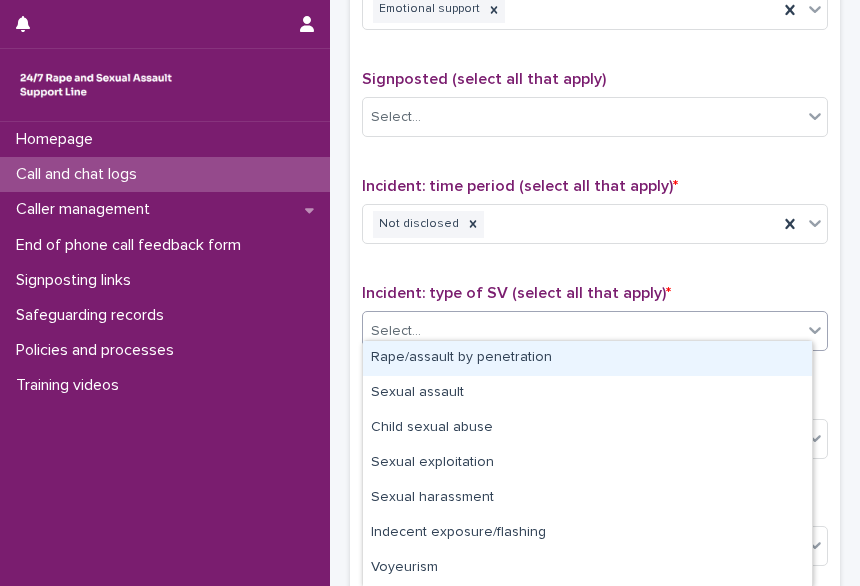 click on "Rape/assault by penetration" at bounding box center [587, 358] 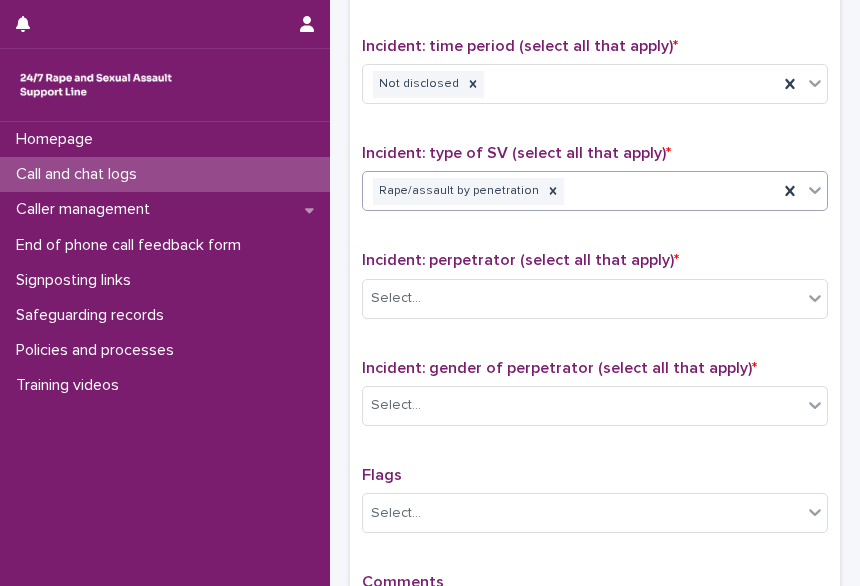 scroll, scrollTop: 1324, scrollLeft: 0, axis: vertical 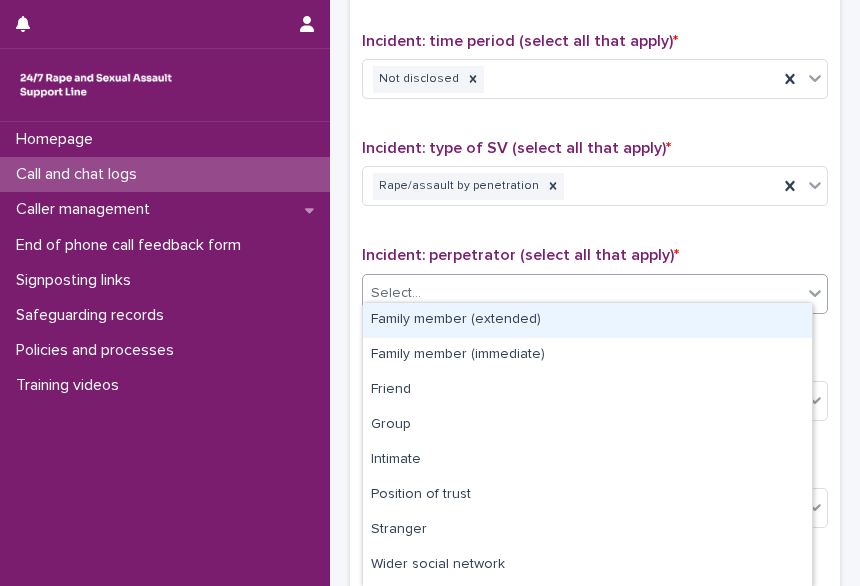 click on "Select..." at bounding box center [582, 293] 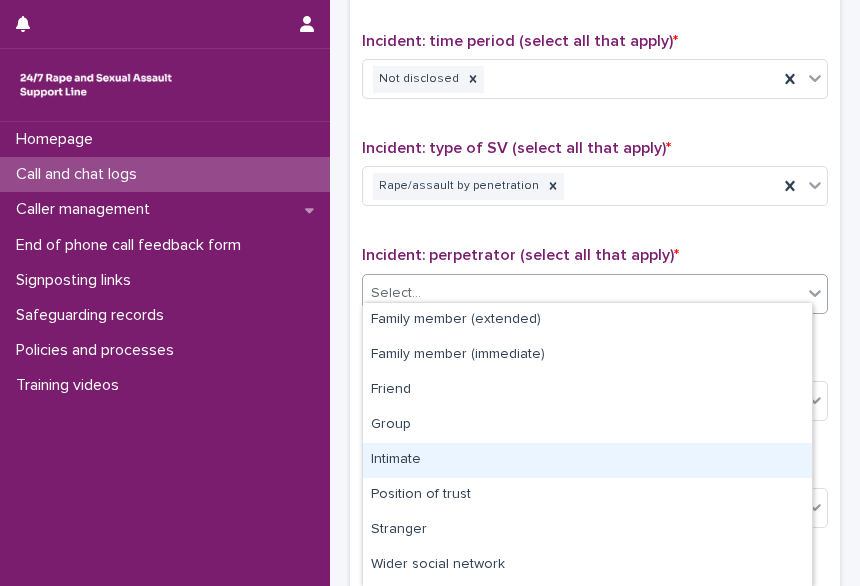 click on "Intimate" at bounding box center [587, 460] 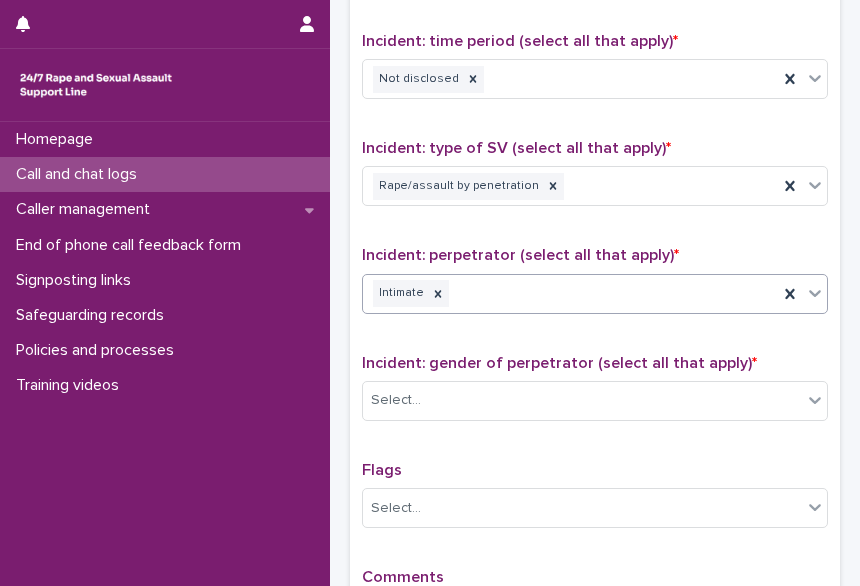 scroll, scrollTop: 1596, scrollLeft: 0, axis: vertical 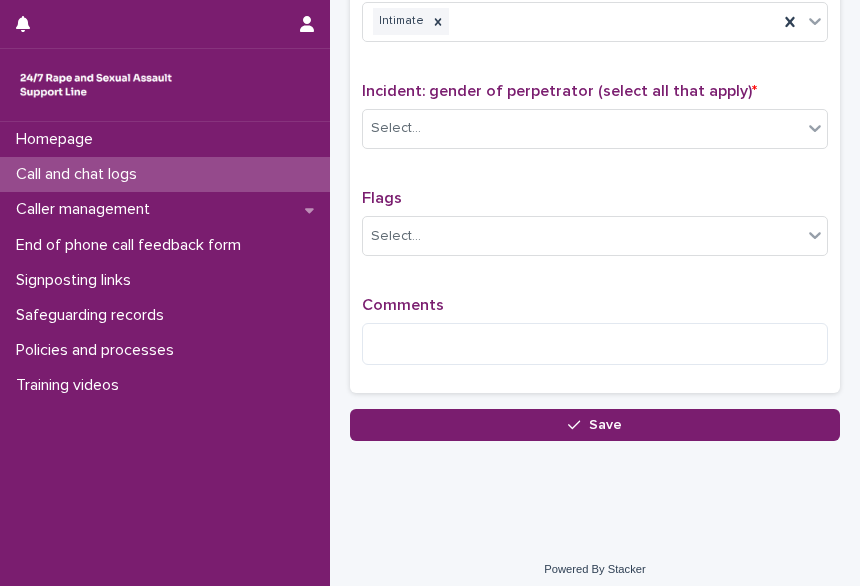 click on "Comments" at bounding box center [595, 339] 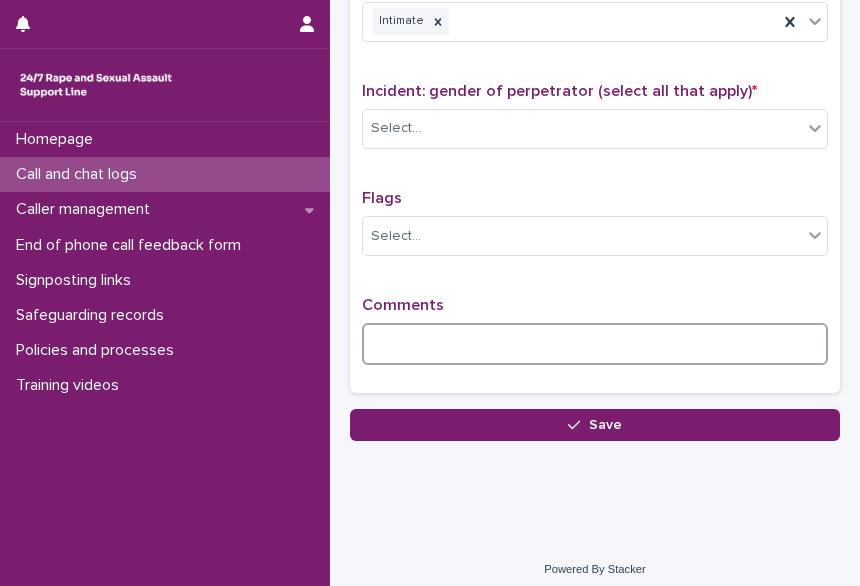 click at bounding box center [595, 344] 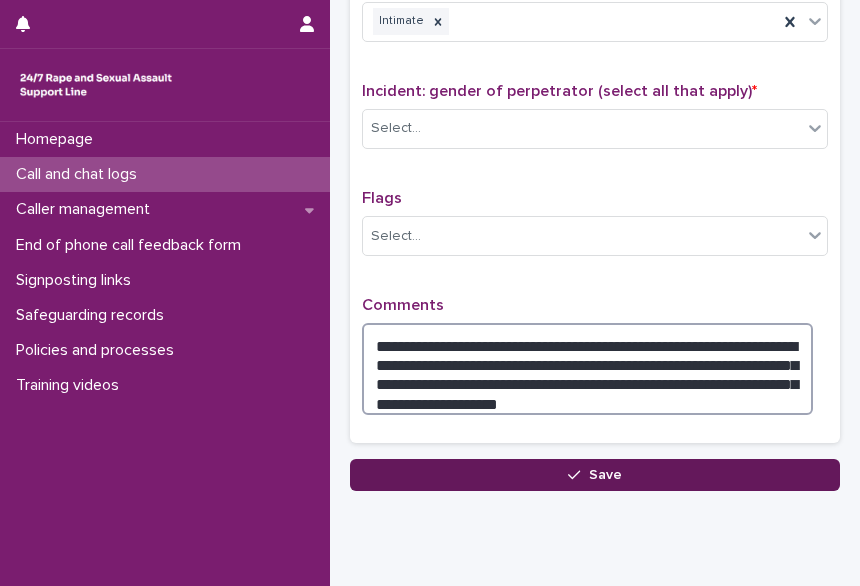 type on "**********" 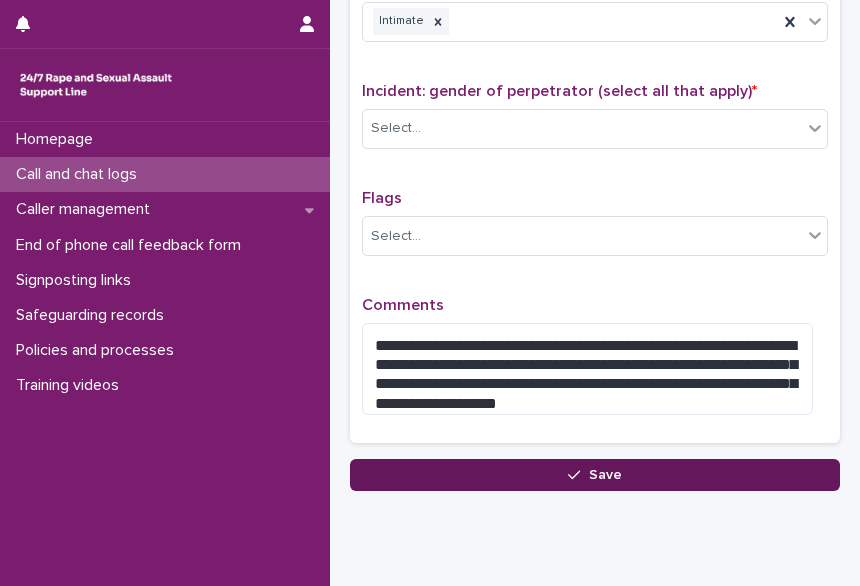 click on "Save" at bounding box center [595, 475] 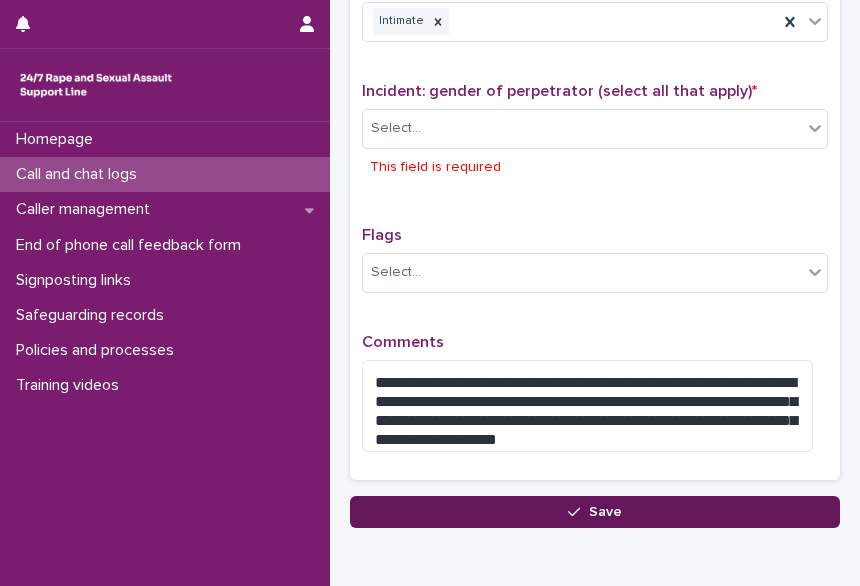 scroll, scrollTop: 1666, scrollLeft: 0, axis: vertical 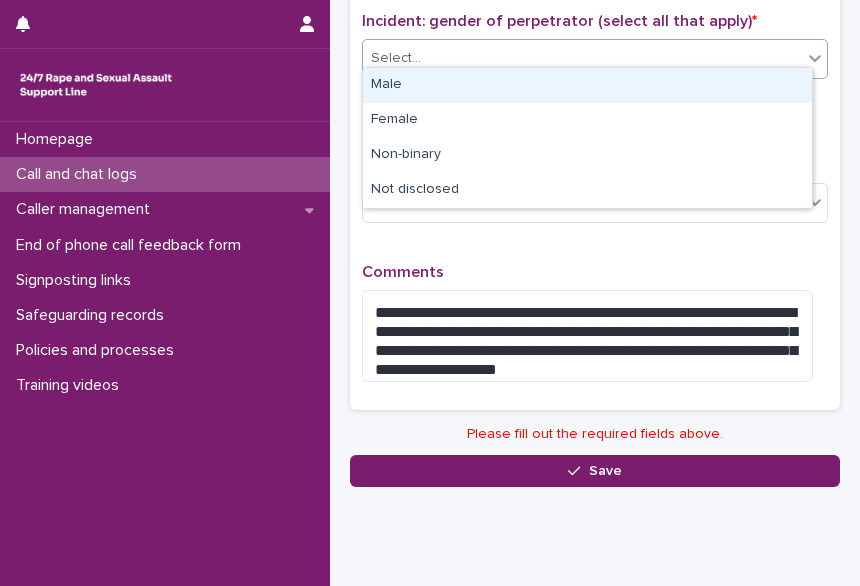 click on "Select..." at bounding box center (582, 58) 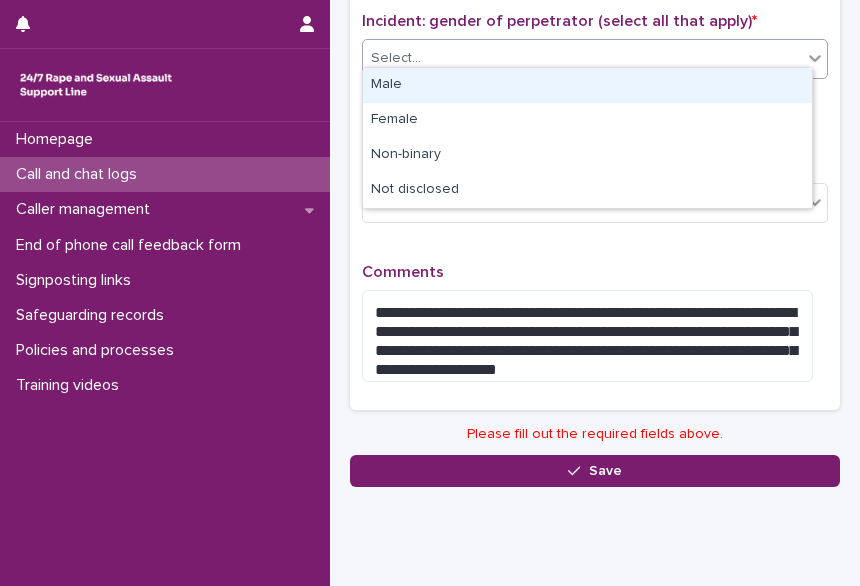 click on "Male" at bounding box center (587, 85) 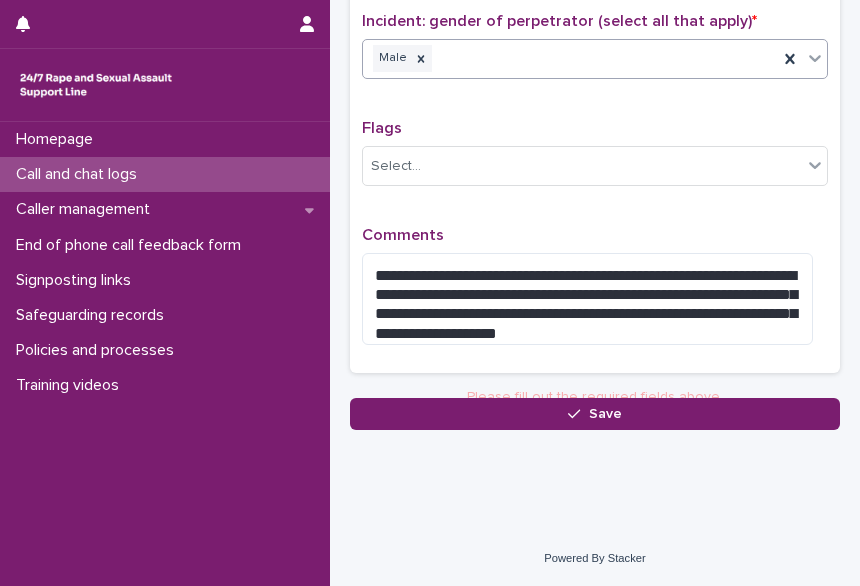 scroll, scrollTop: 1646, scrollLeft: 0, axis: vertical 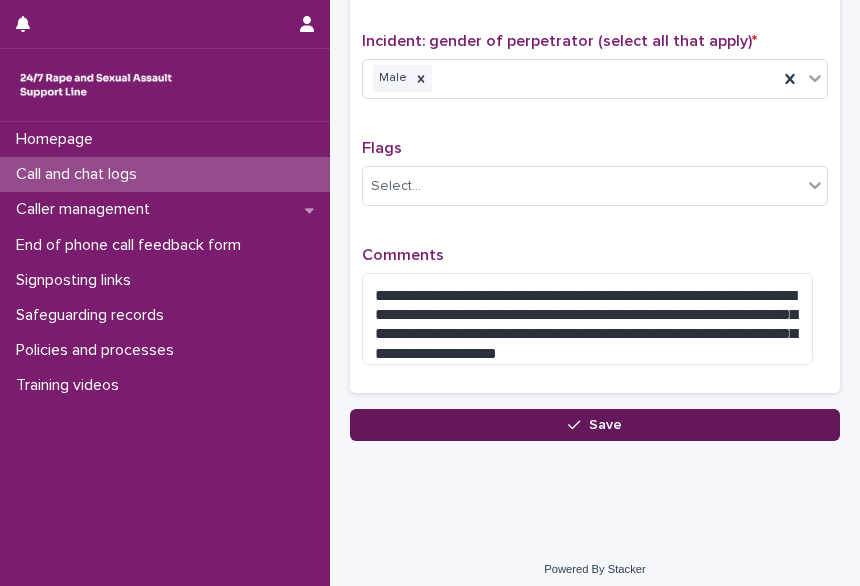 click on "Save" at bounding box center (595, 425) 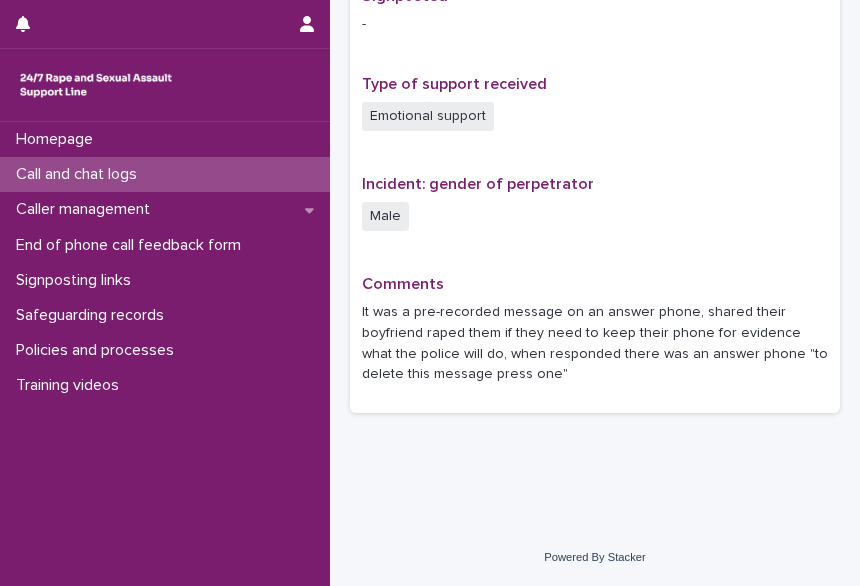scroll, scrollTop: 0, scrollLeft: 0, axis: both 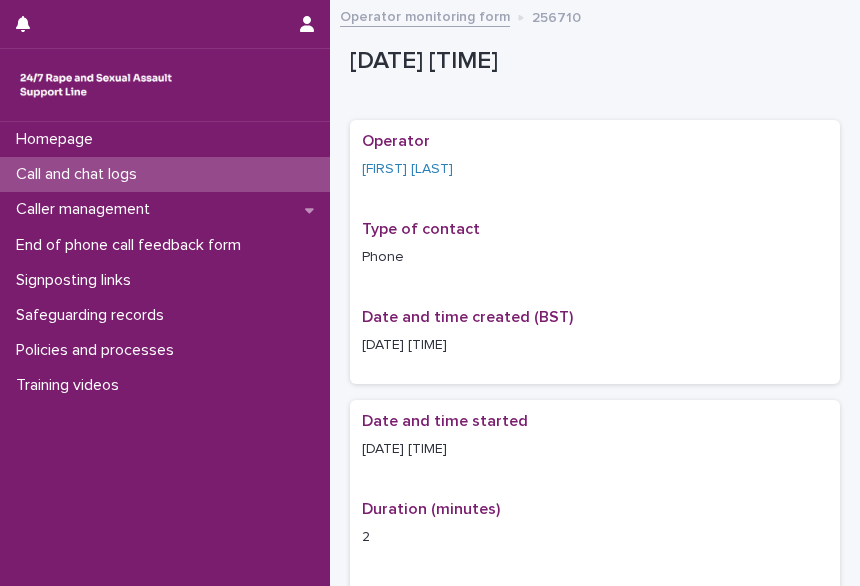 click on "Call and chat logs" at bounding box center (80, 174) 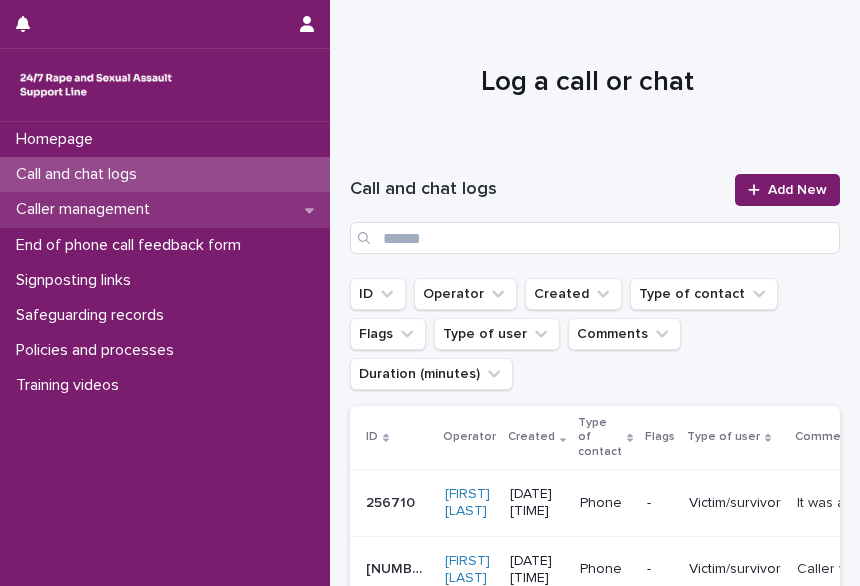click on "Caller management" at bounding box center (87, 209) 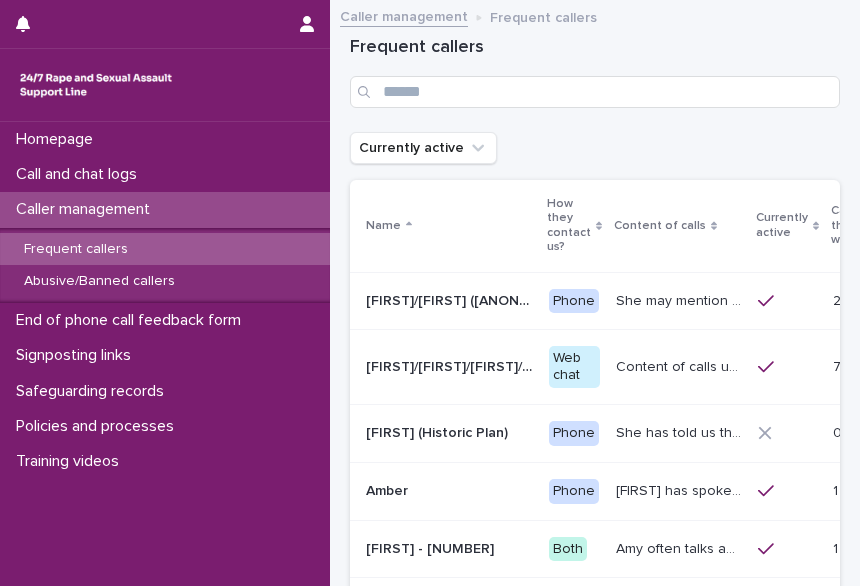 click on "Frequent callers" at bounding box center (165, 249) 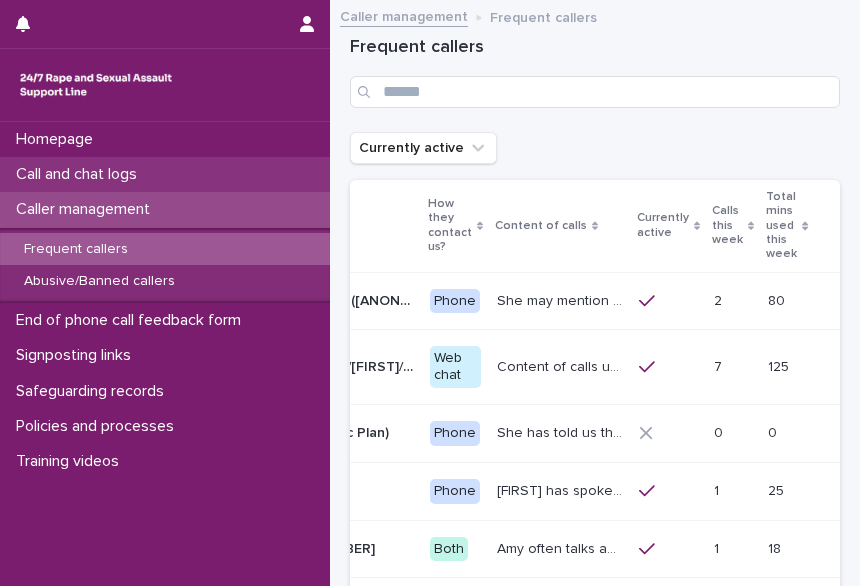 click on "Call and chat logs" at bounding box center [80, 174] 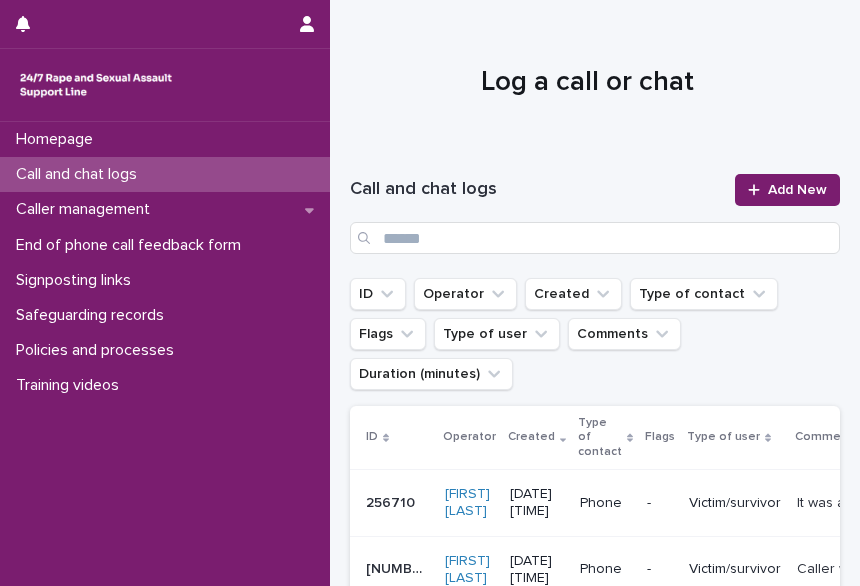 click at bounding box center (587, 74) 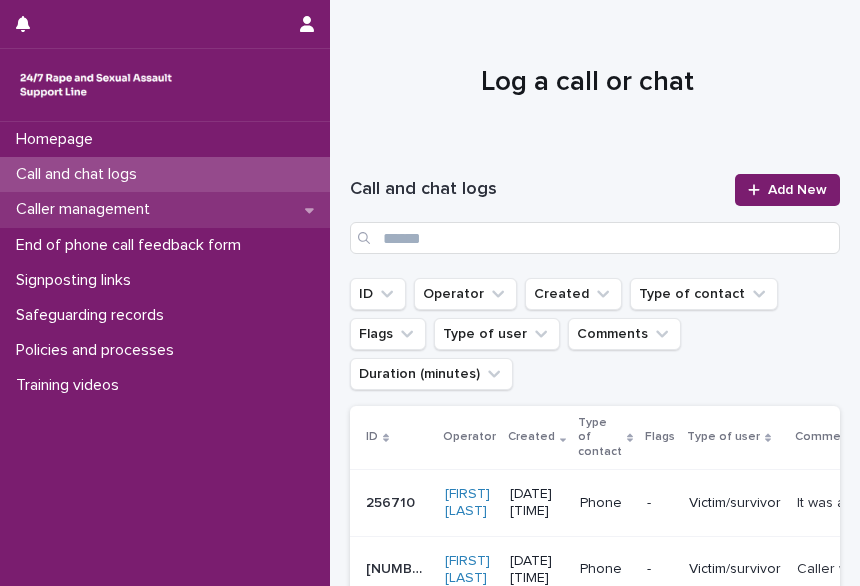 click on "Caller management" at bounding box center [87, 209] 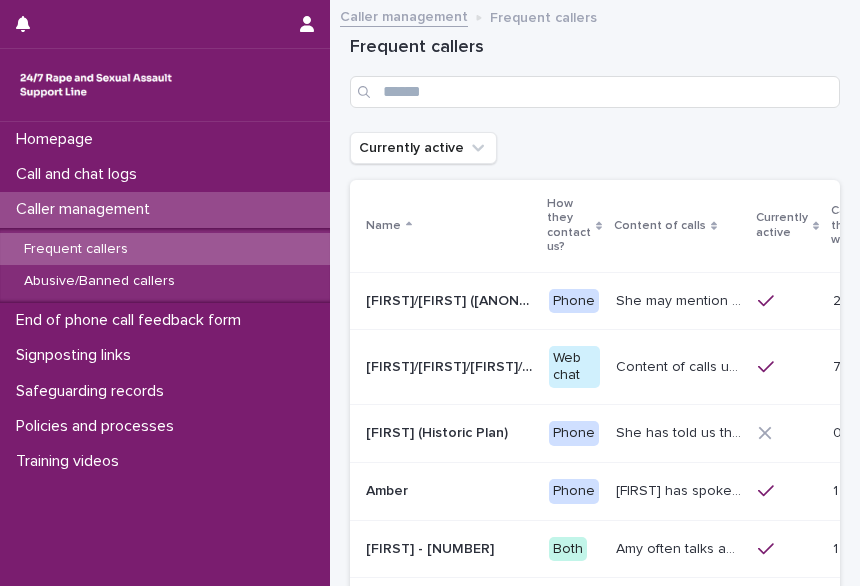 click on "Frequent callers" at bounding box center (595, 72) 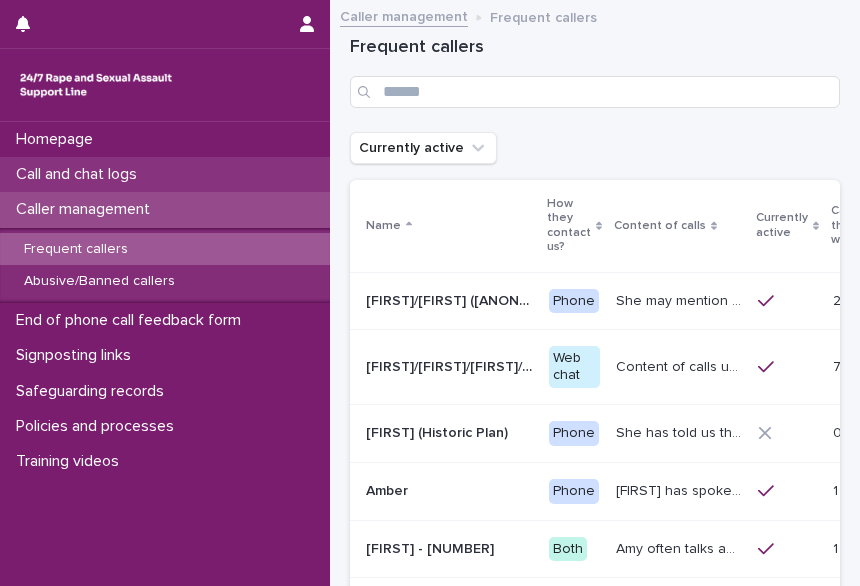click on "Call and chat logs" at bounding box center [80, 174] 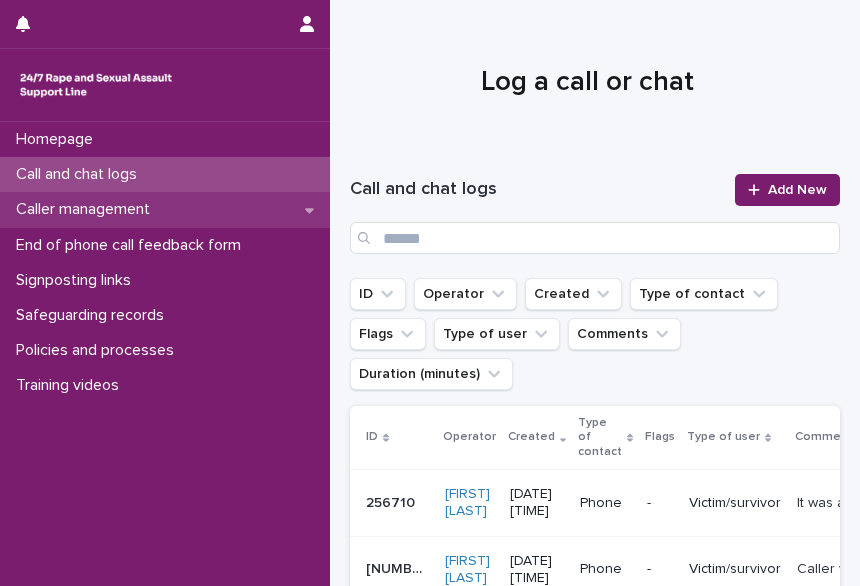 click on "Caller management" at bounding box center [87, 209] 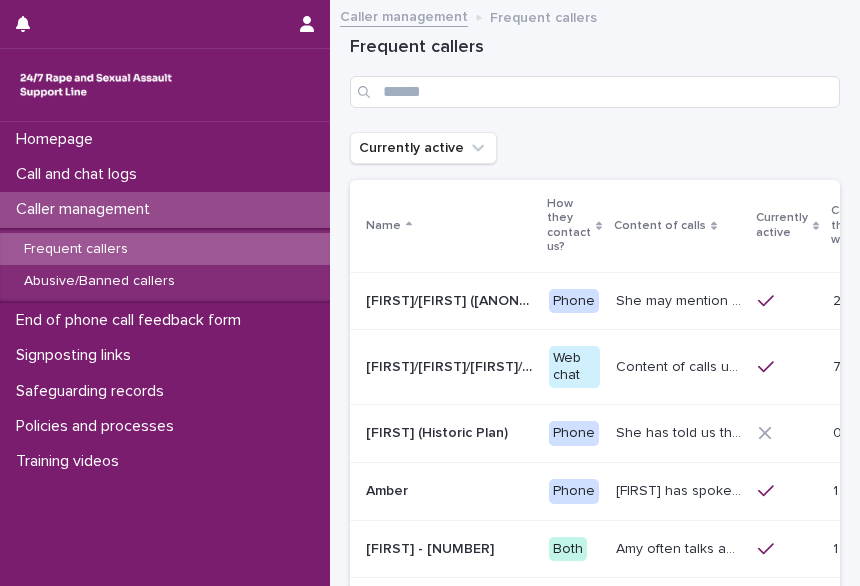scroll, scrollTop: 0, scrollLeft: 119, axis: horizontal 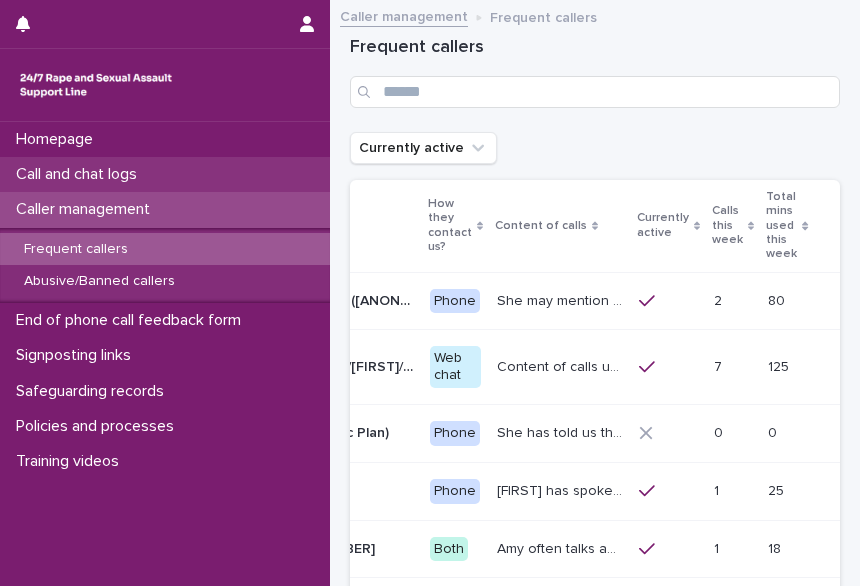 click on "Call and chat logs" at bounding box center [80, 174] 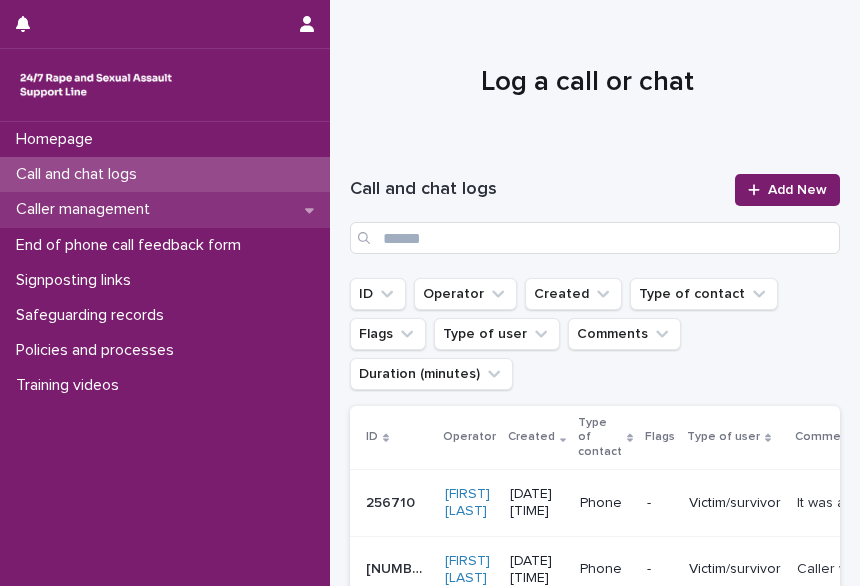 click on "Caller management" at bounding box center [87, 209] 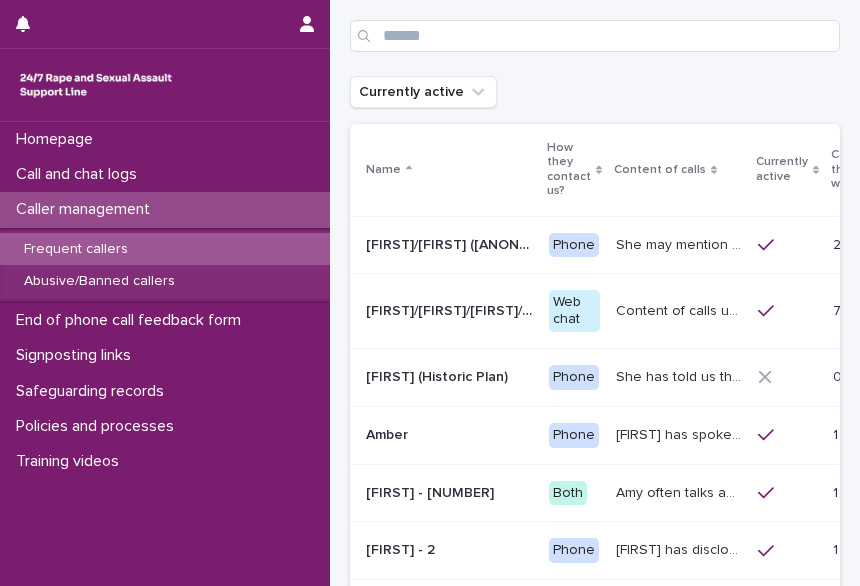 scroll, scrollTop: 57, scrollLeft: 0, axis: vertical 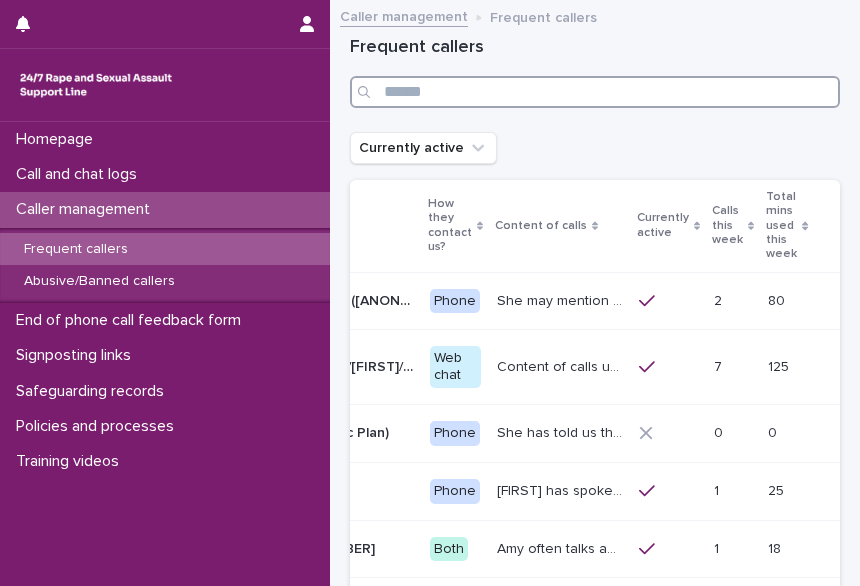 click at bounding box center (595, 92) 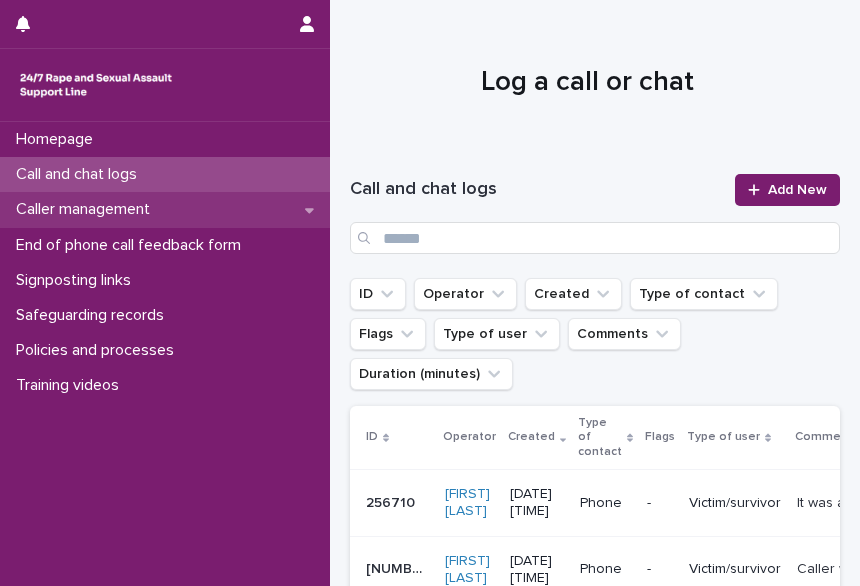 click on "Caller management" at bounding box center (87, 209) 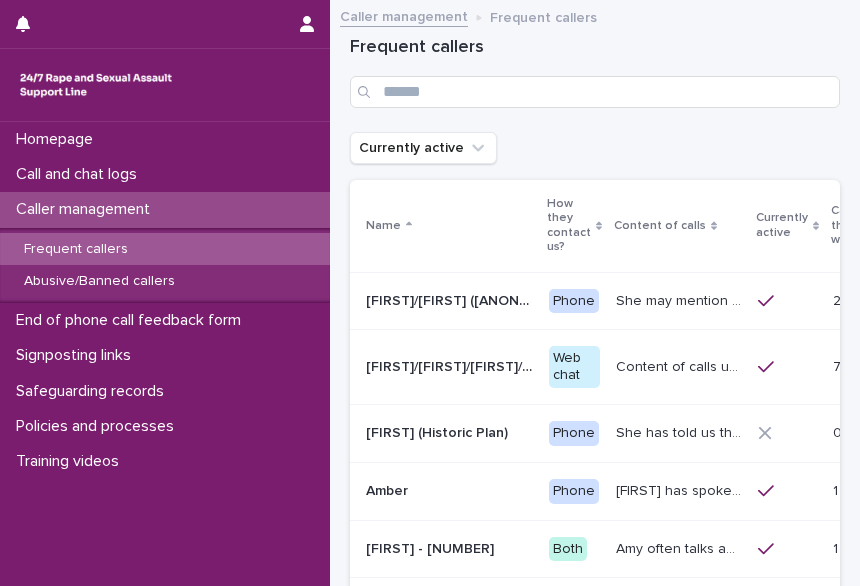 click on "Frequent callers" at bounding box center [76, 249] 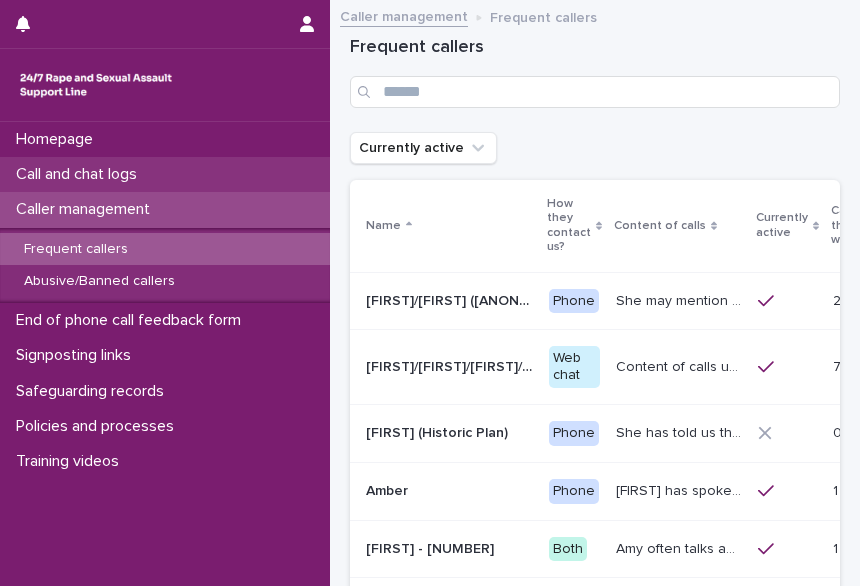 click on "Call and chat logs" at bounding box center [80, 174] 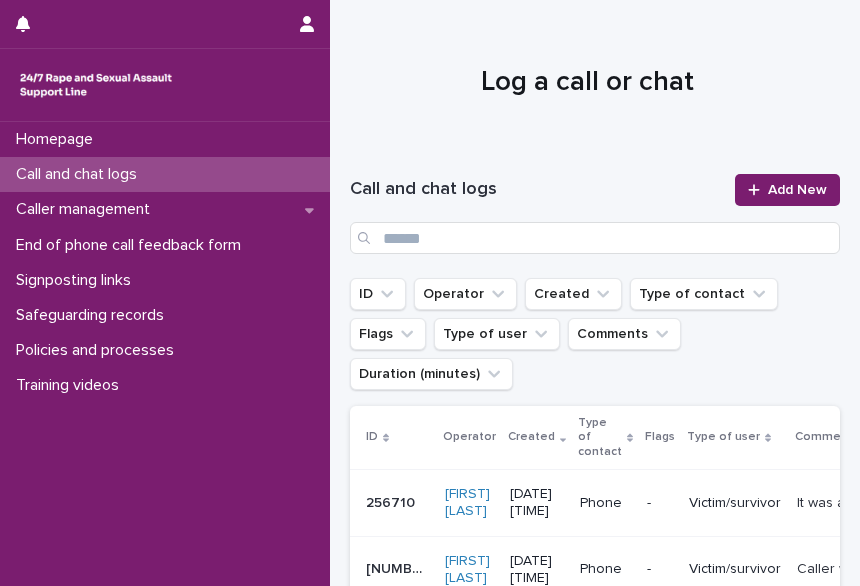 click at bounding box center [587, 74] 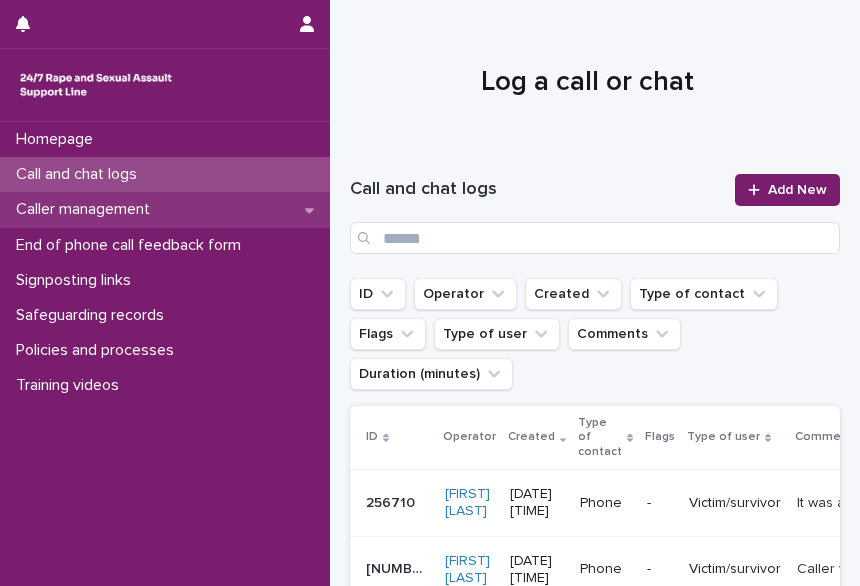 click on "Caller management" at bounding box center (87, 209) 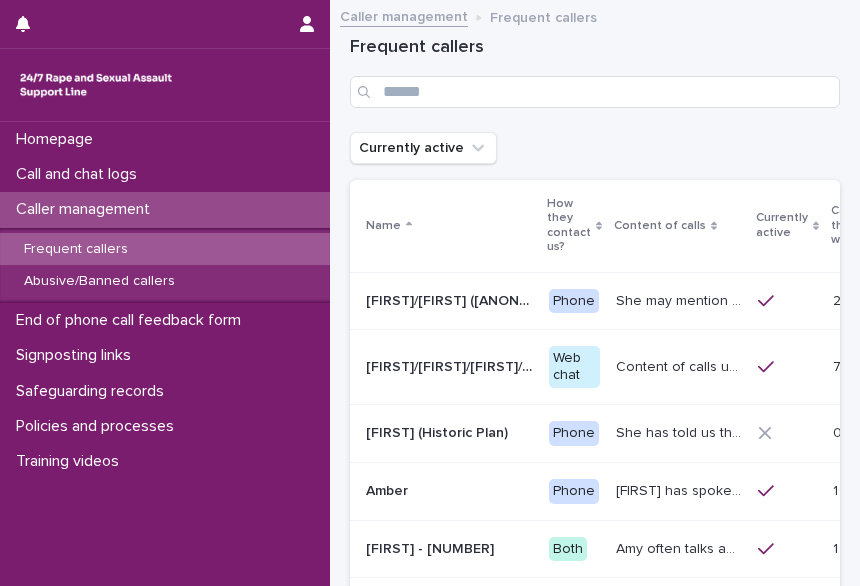 scroll, scrollTop: 0, scrollLeft: 119, axis: horizontal 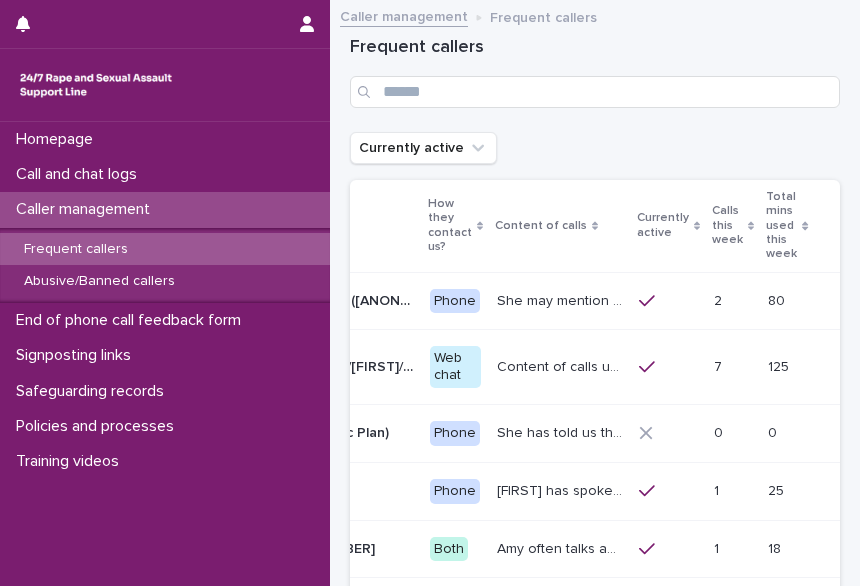 click on "Currently active" at bounding box center [663, 225] 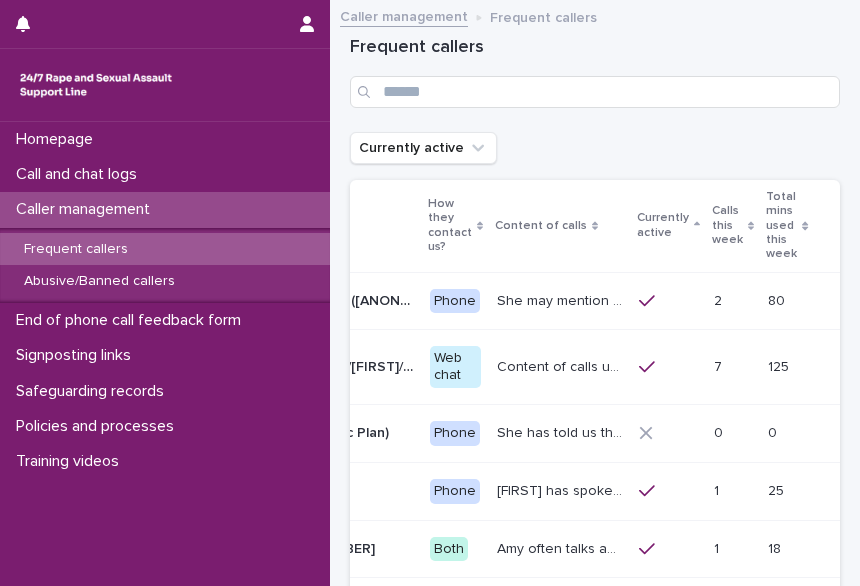 scroll, scrollTop: 0, scrollLeft: 20, axis: horizontal 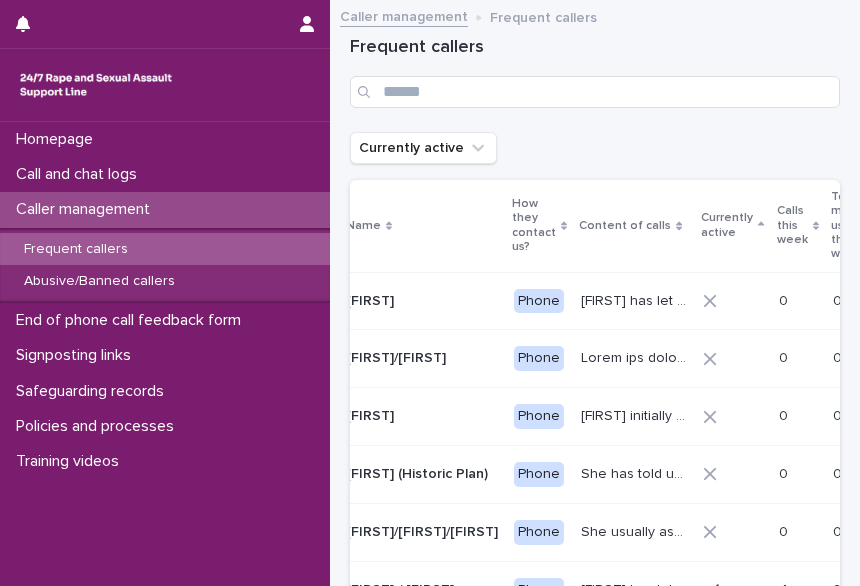 click on "Calls this week" at bounding box center [792, 225] 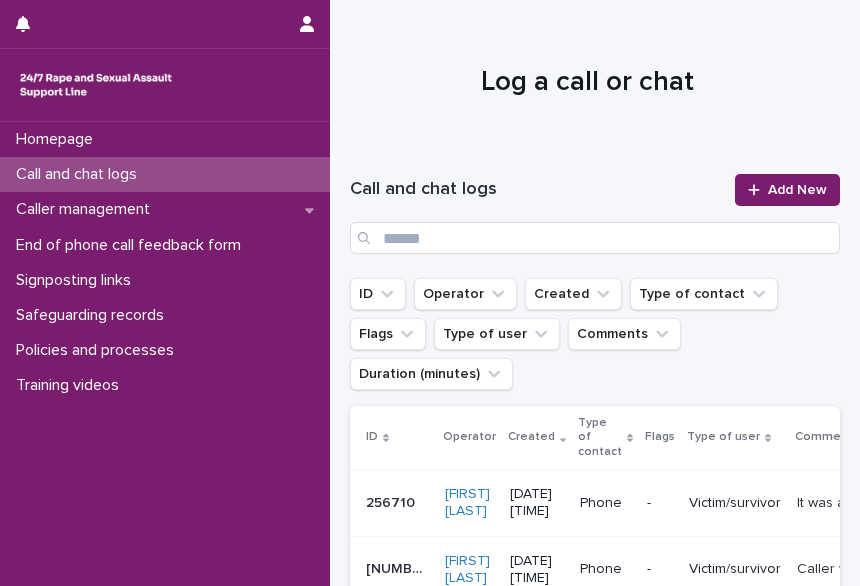 click on "Call and chat logs" at bounding box center (165, 174) 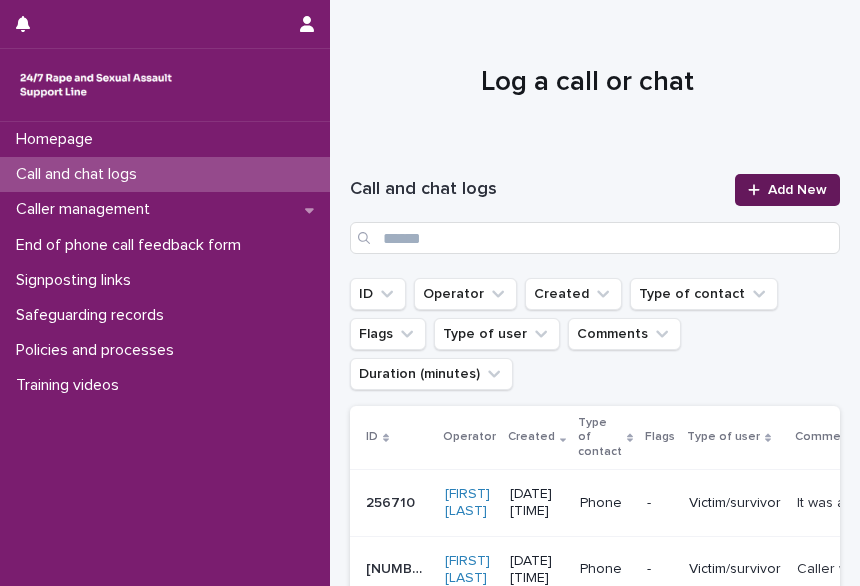 click on "Add New" at bounding box center (787, 190) 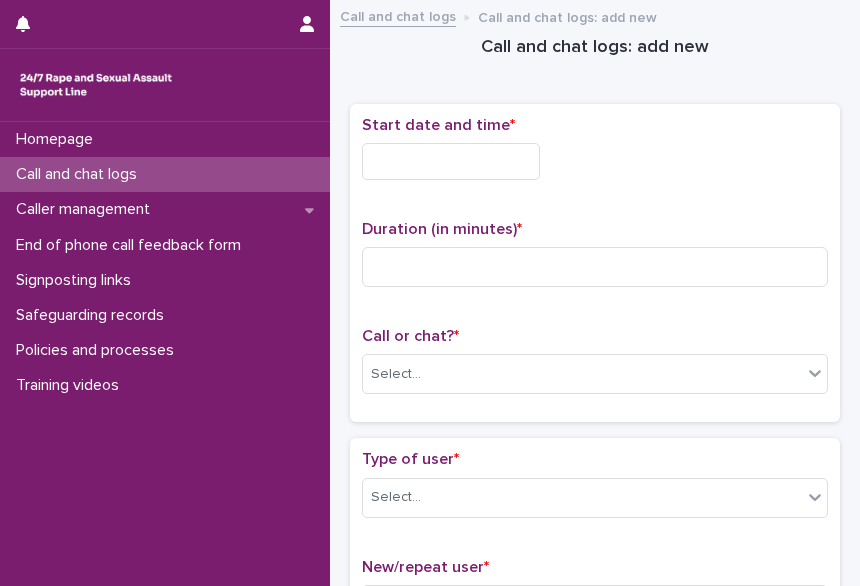 click at bounding box center [451, 161] 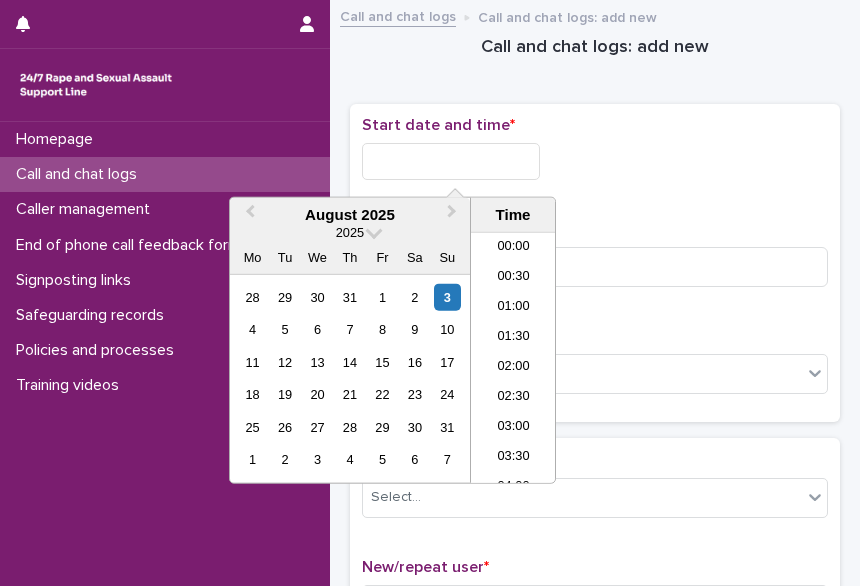 scroll, scrollTop: 850, scrollLeft: 0, axis: vertical 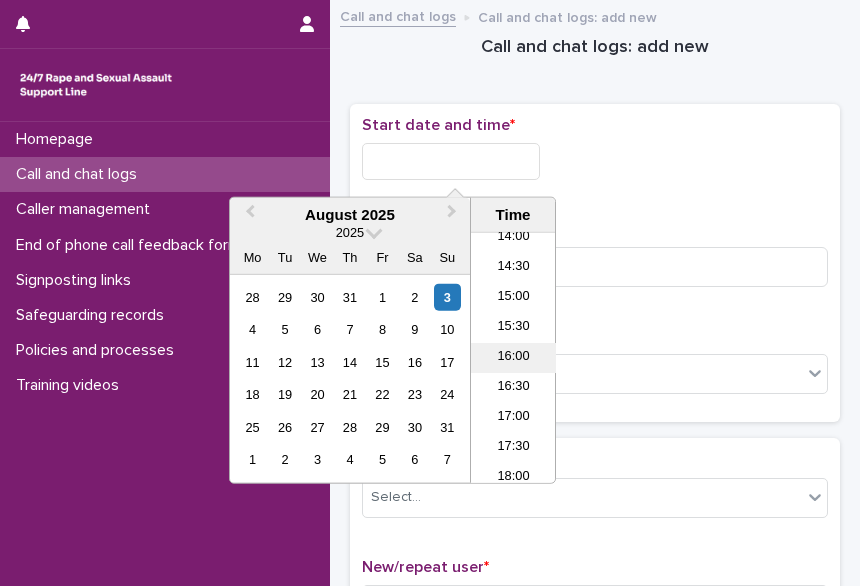 click on "16:00" at bounding box center [513, 358] 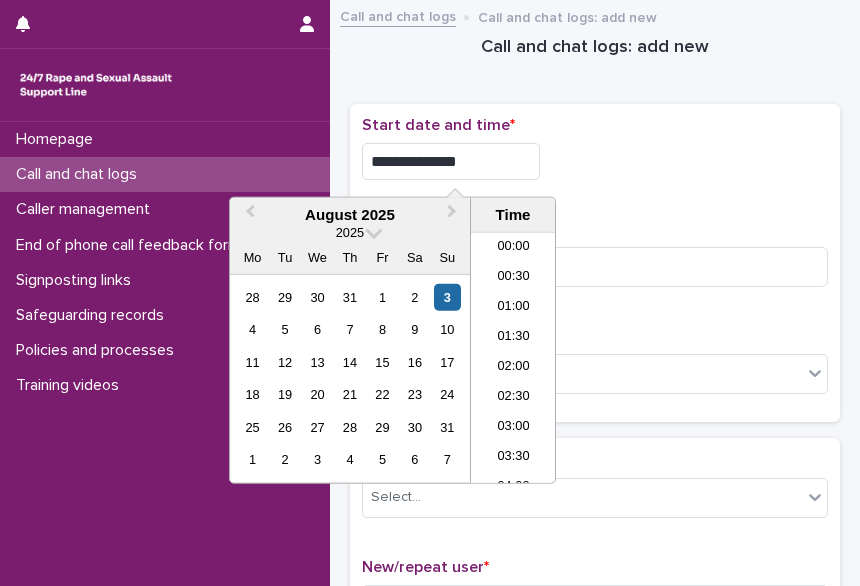 scroll, scrollTop: 850, scrollLeft: 0, axis: vertical 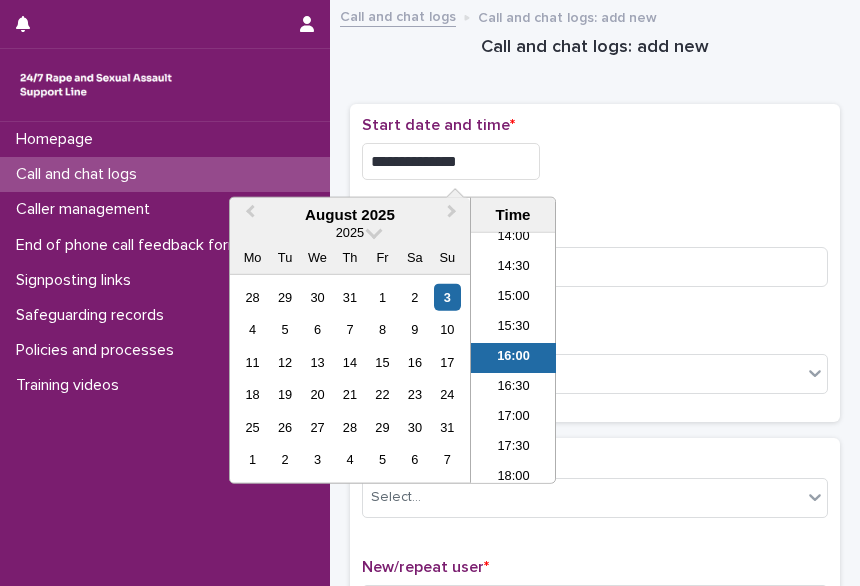 click on "**********" at bounding box center (451, 161) 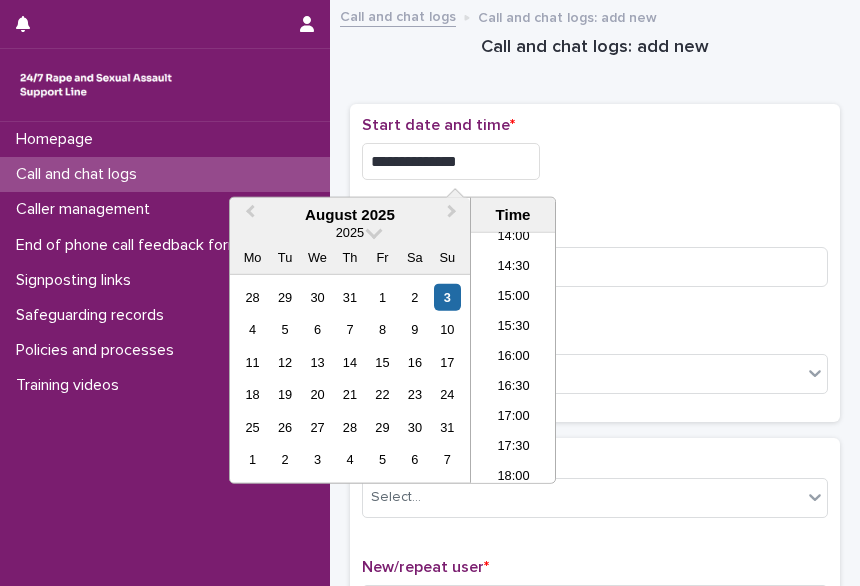 type on "**********" 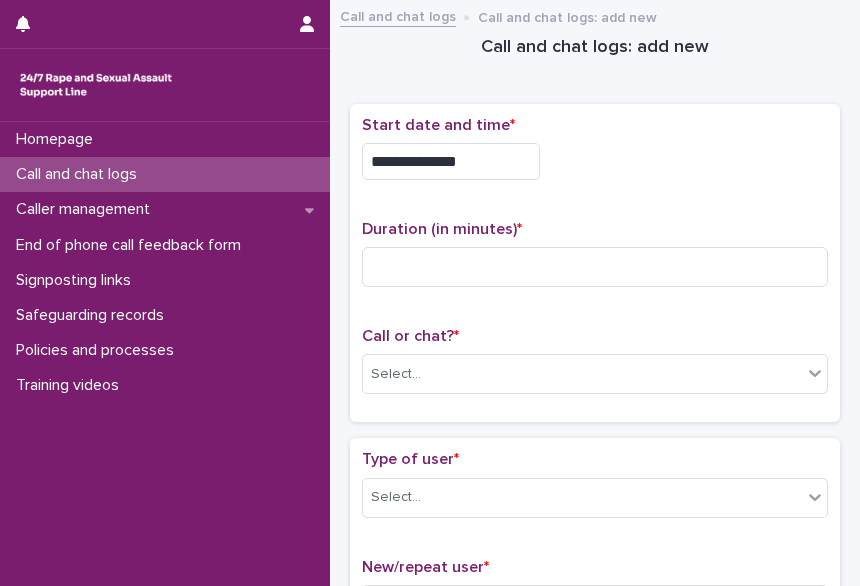 click on "Start date and time *" at bounding box center (595, 125) 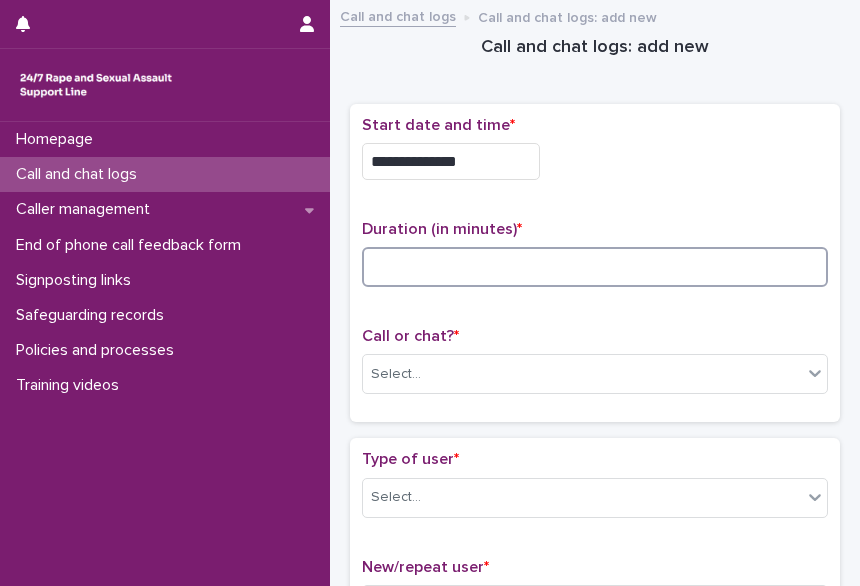 click at bounding box center (595, 267) 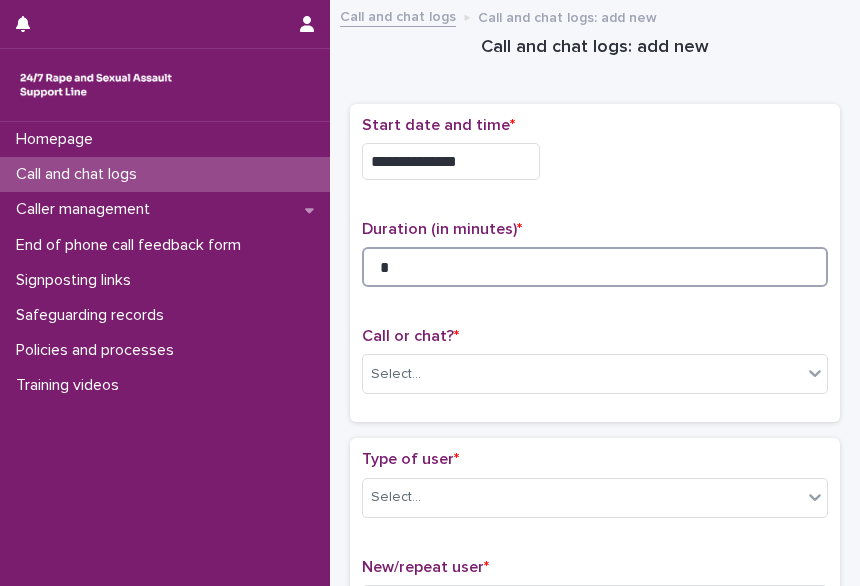 scroll, scrollTop: 104, scrollLeft: 0, axis: vertical 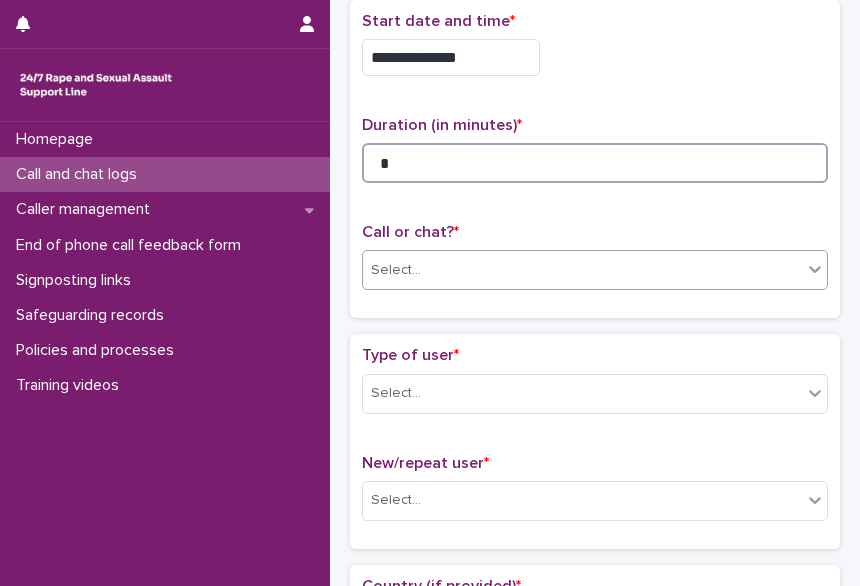 type on "*" 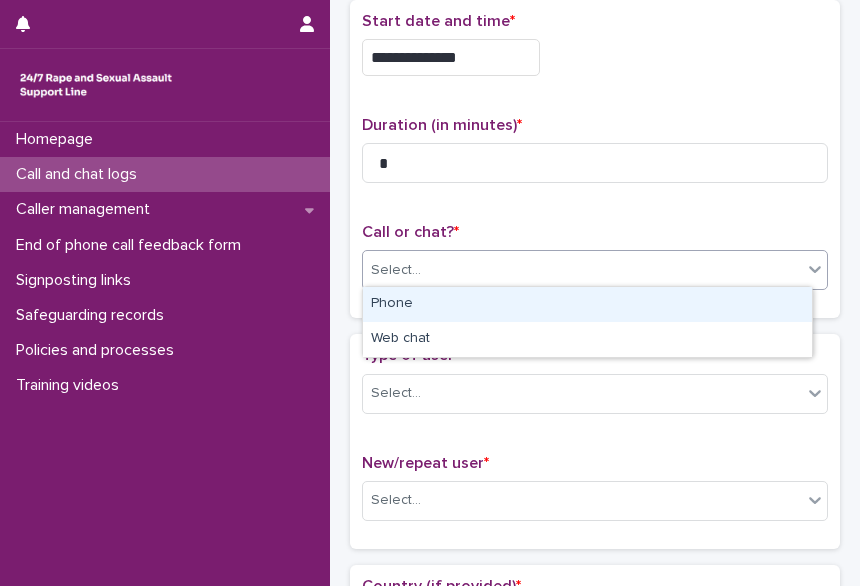 click on "Select..." at bounding box center [396, 270] 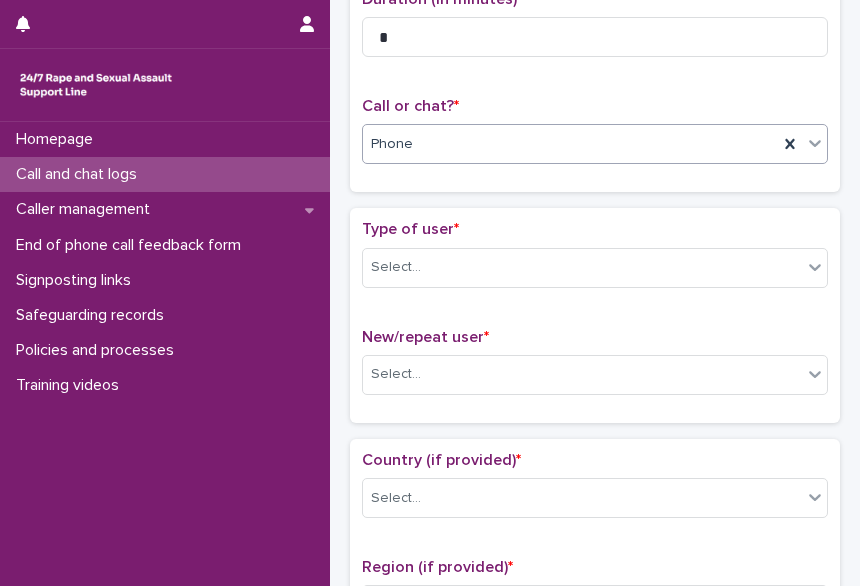 scroll, scrollTop: 234, scrollLeft: 0, axis: vertical 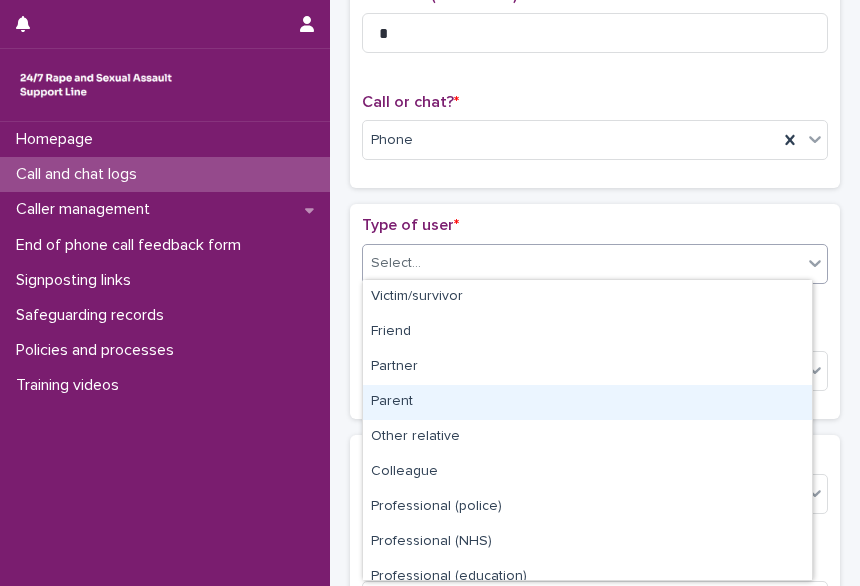drag, startPoint x: 410, startPoint y: 268, endPoint x: 501, endPoint y: 413, distance: 171.18996 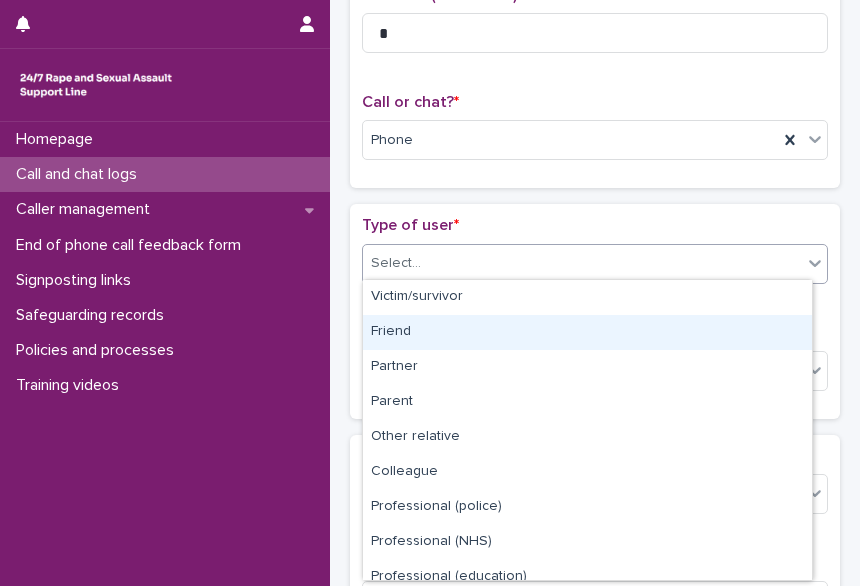 scroll, scrollTop: 225, scrollLeft: 0, axis: vertical 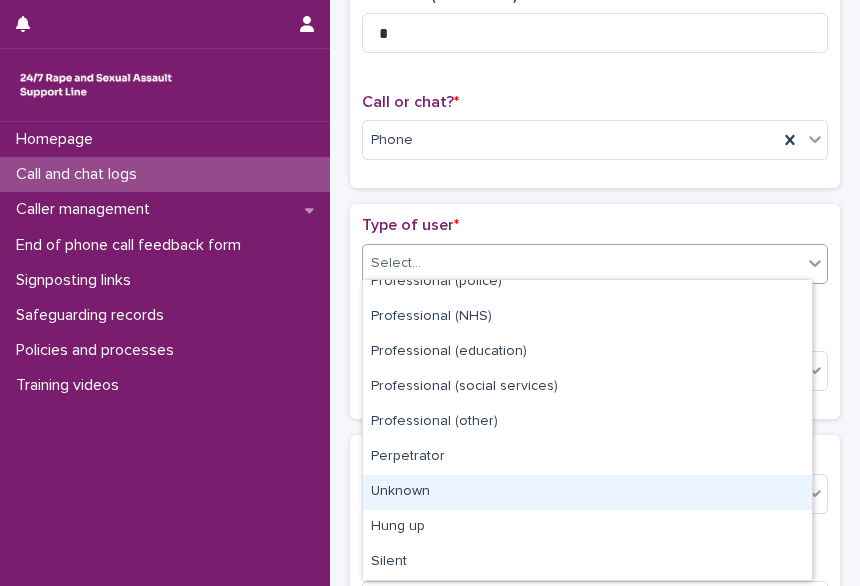 click on "Unknown" at bounding box center [587, 492] 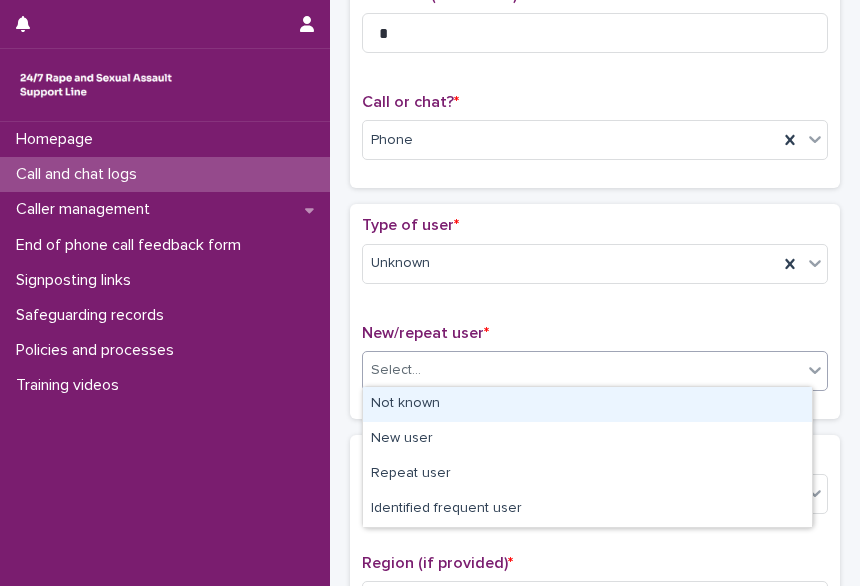click on "Select..." at bounding box center (582, 370) 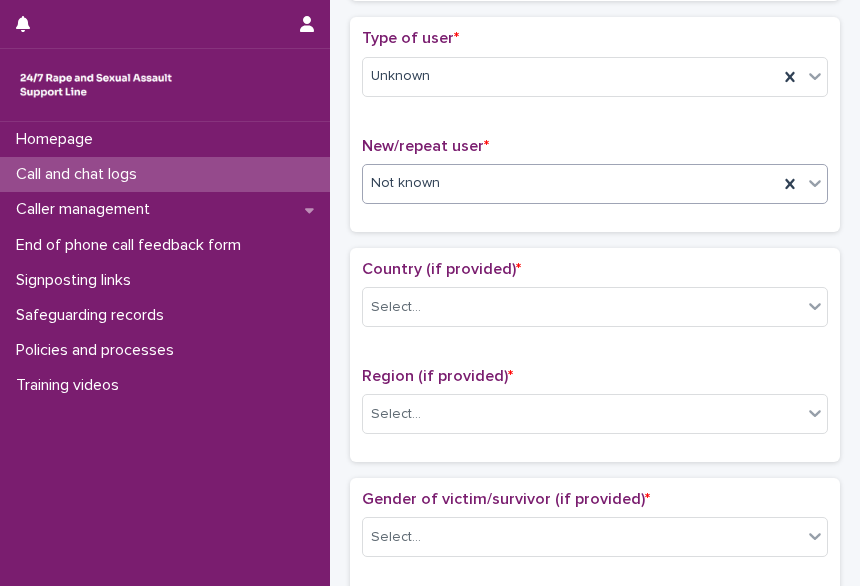scroll, scrollTop: 422, scrollLeft: 0, axis: vertical 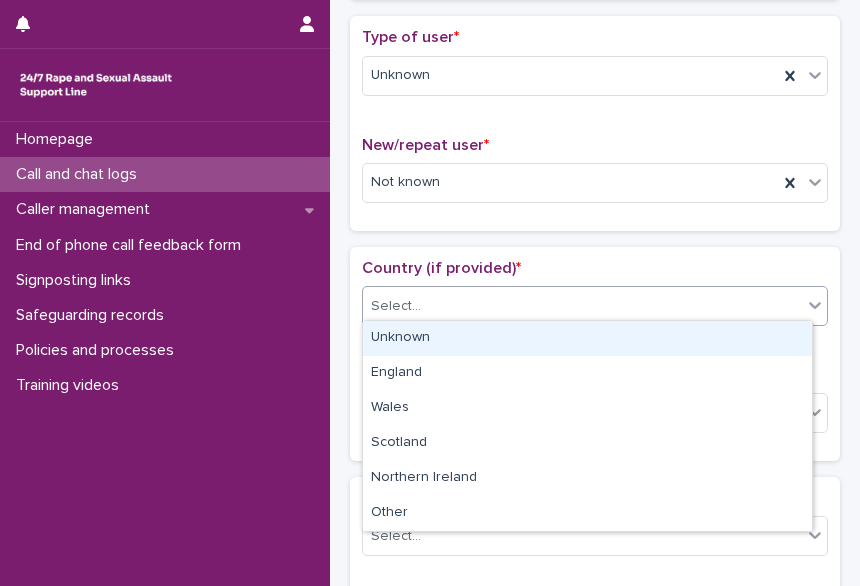 click on "Select..." at bounding box center [582, 306] 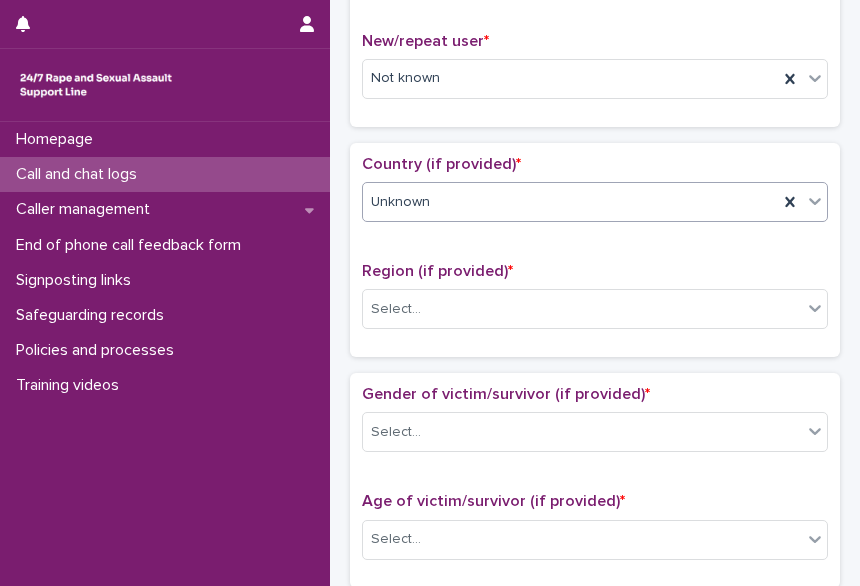 scroll, scrollTop: 527, scrollLeft: 0, axis: vertical 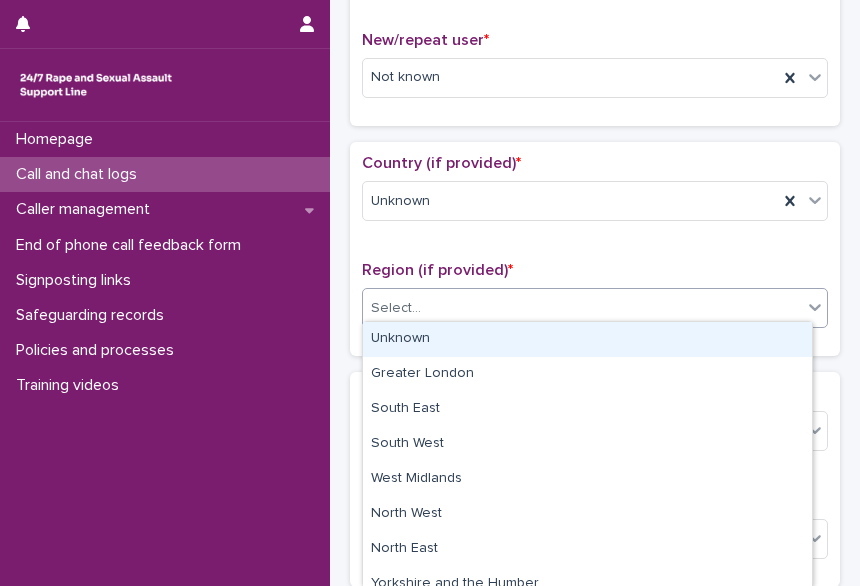 drag, startPoint x: 446, startPoint y: 313, endPoint x: 408, endPoint y: 331, distance: 42.047592 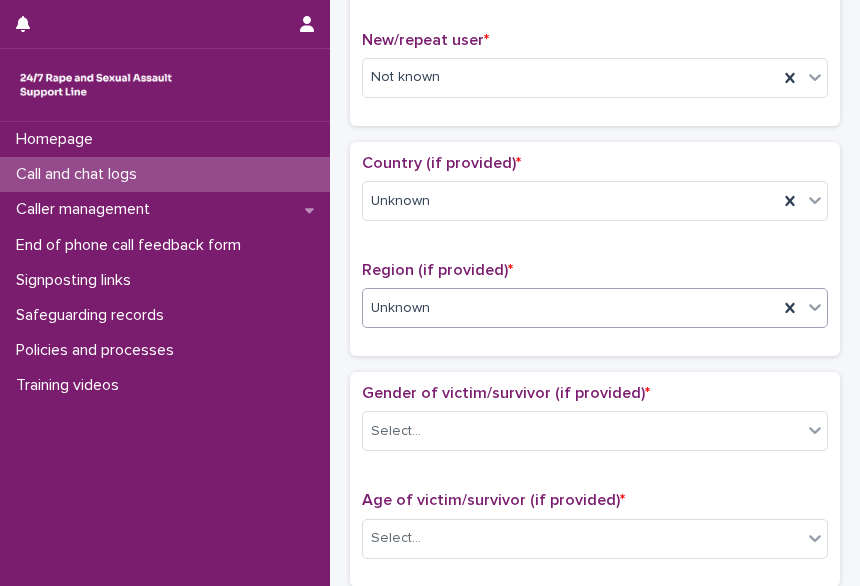 scroll, scrollTop: 655, scrollLeft: 0, axis: vertical 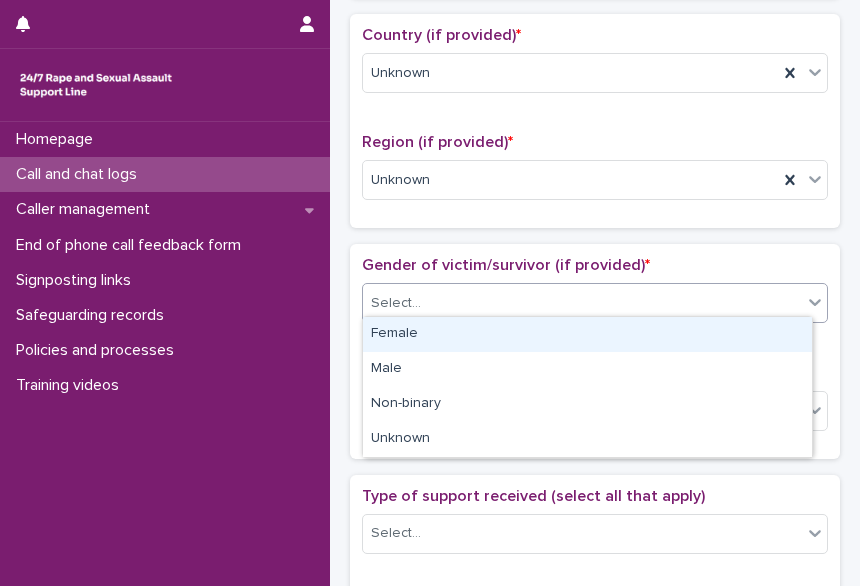 click on "Select..." at bounding box center (582, 303) 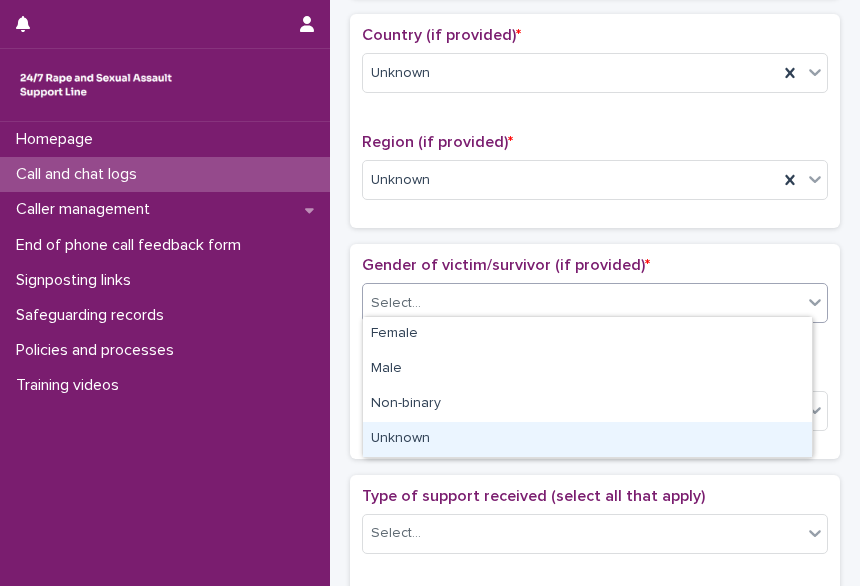 click on "Unknown" at bounding box center (587, 439) 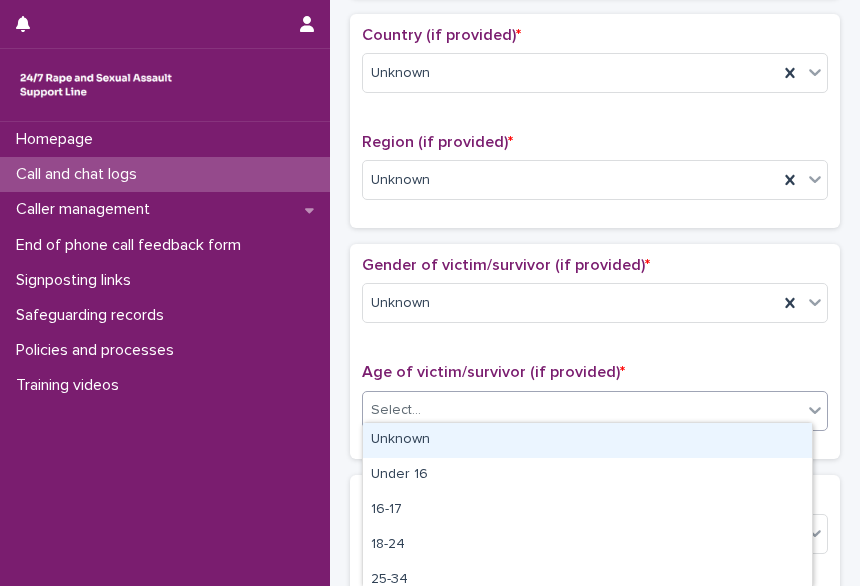click on "Select..." at bounding box center (396, 410) 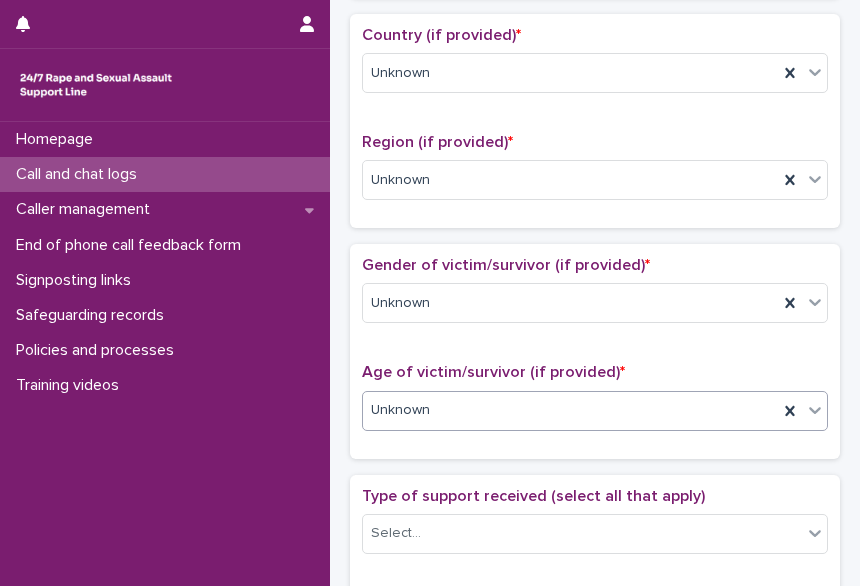 scroll, scrollTop: 839, scrollLeft: 0, axis: vertical 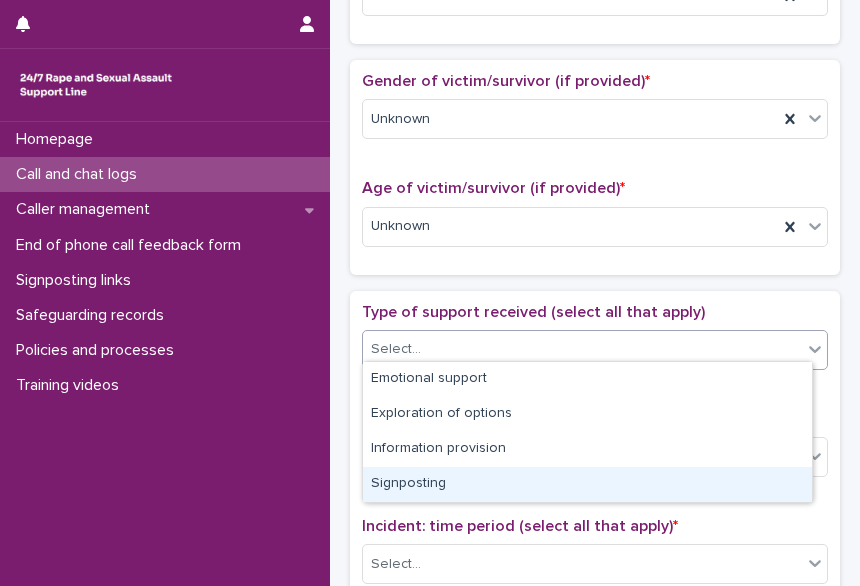 drag, startPoint x: 446, startPoint y: 343, endPoint x: 424, endPoint y: 487, distance: 145.67087 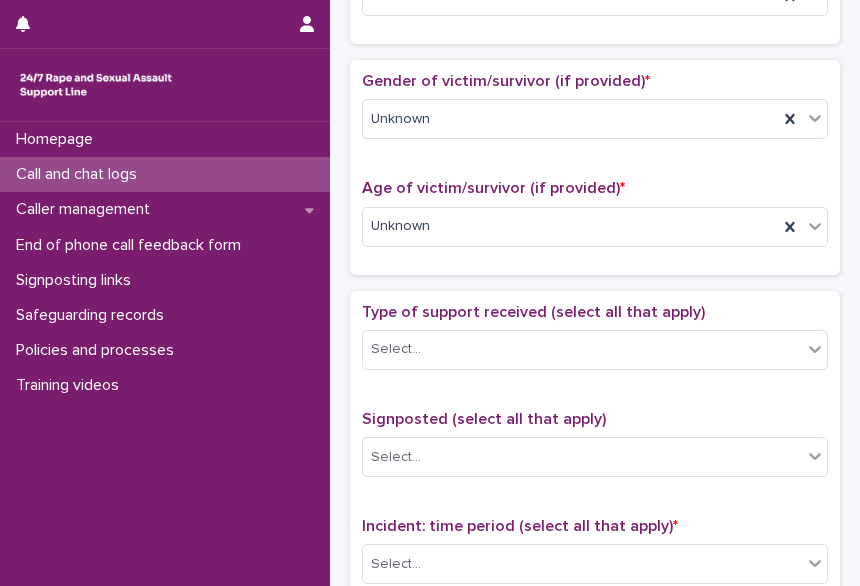 click on "Type of support received (select all that apply)" at bounding box center (533, 312) 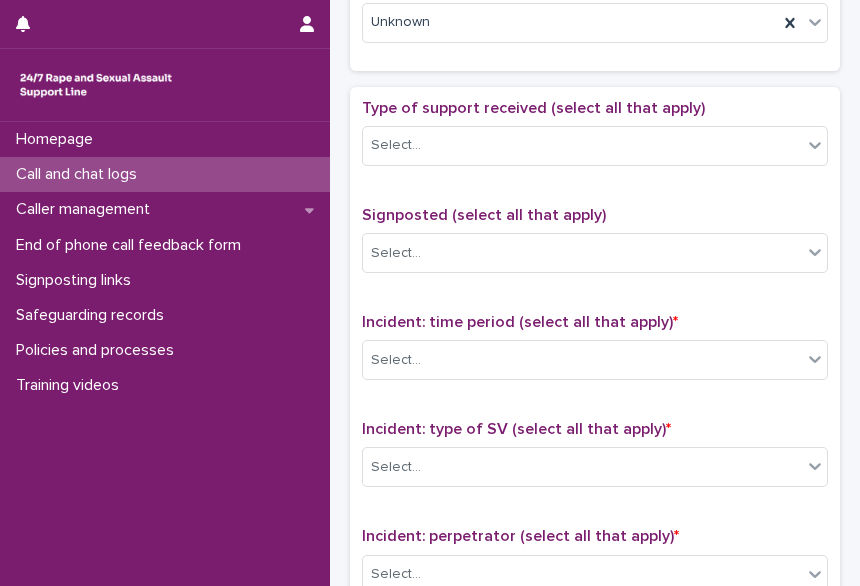 scroll, scrollTop: 1047, scrollLeft: 0, axis: vertical 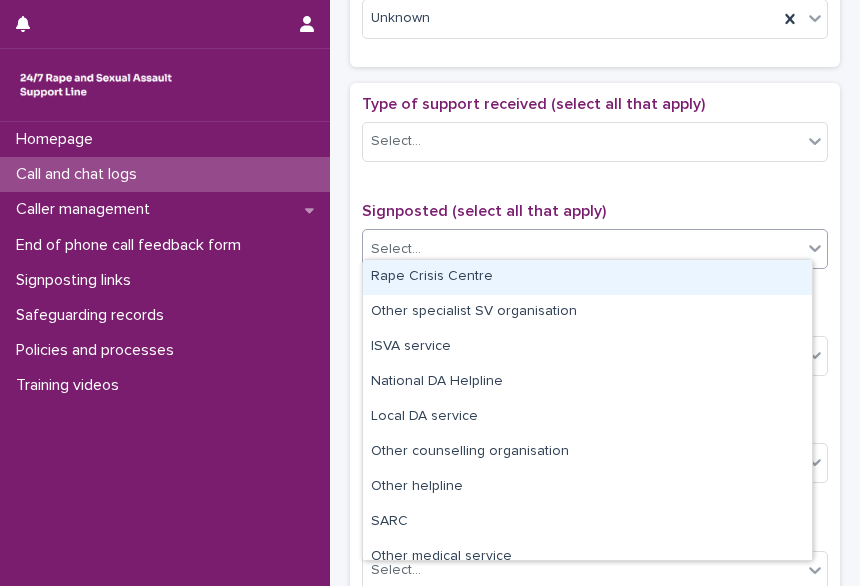 click on "Select..." at bounding box center [582, 249] 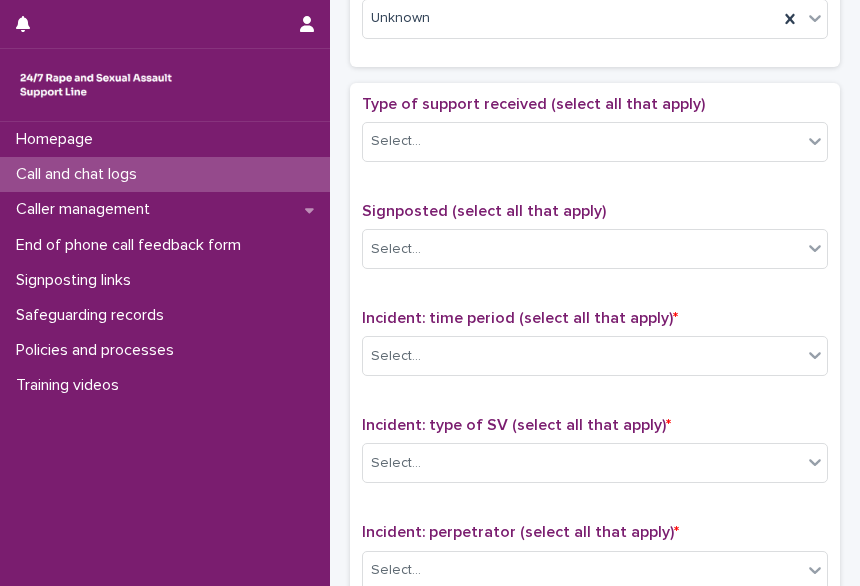 click on "Type of support received (select all that apply) Select... Signposted (select all that apply) Select... Incident: time period (select all that apply) * Select... Incident: type of SV (select all that apply) * Select... Incident: perpetrator (select all that apply) * Select... Incident: gender of perpetrator (select all that apply) * Select... Flags Select... Comments" at bounding box center (595, 513) 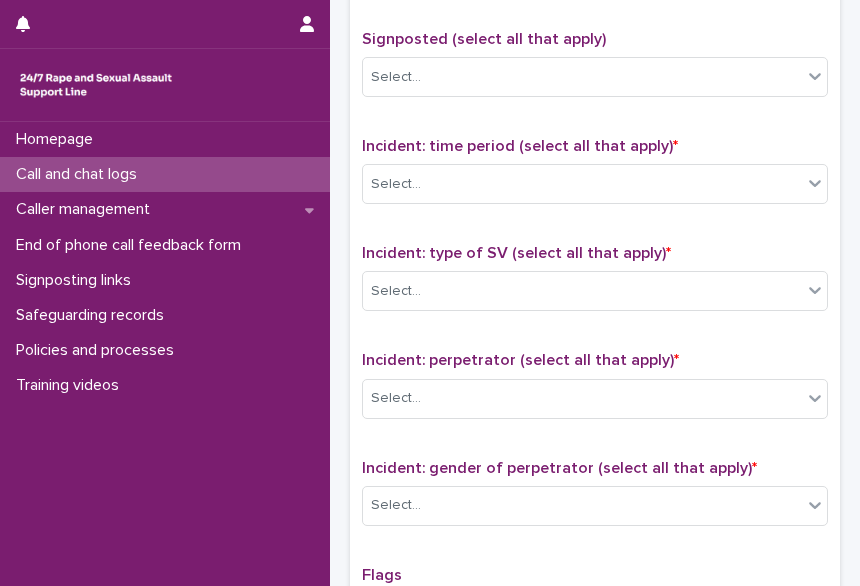 scroll, scrollTop: 1222, scrollLeft: 0, axis: vertical 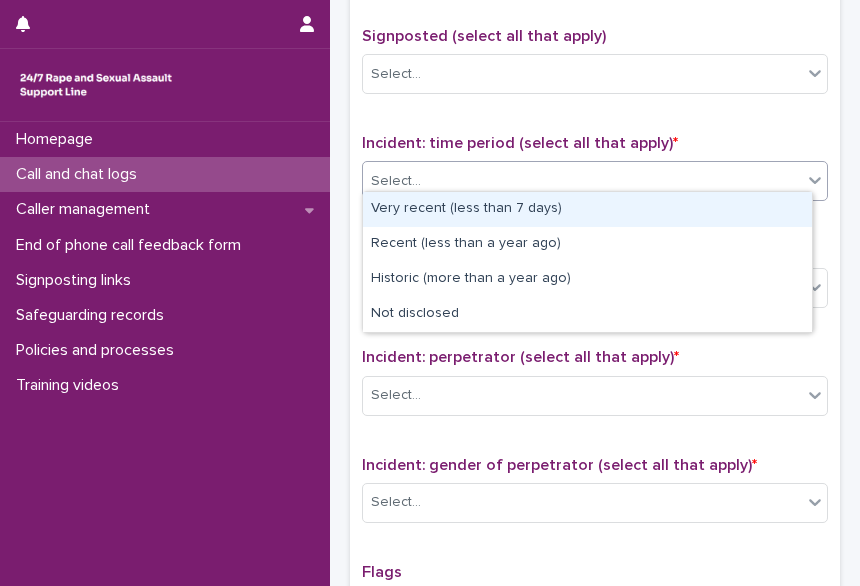 click on "**********" at bounding box center [430, 293] 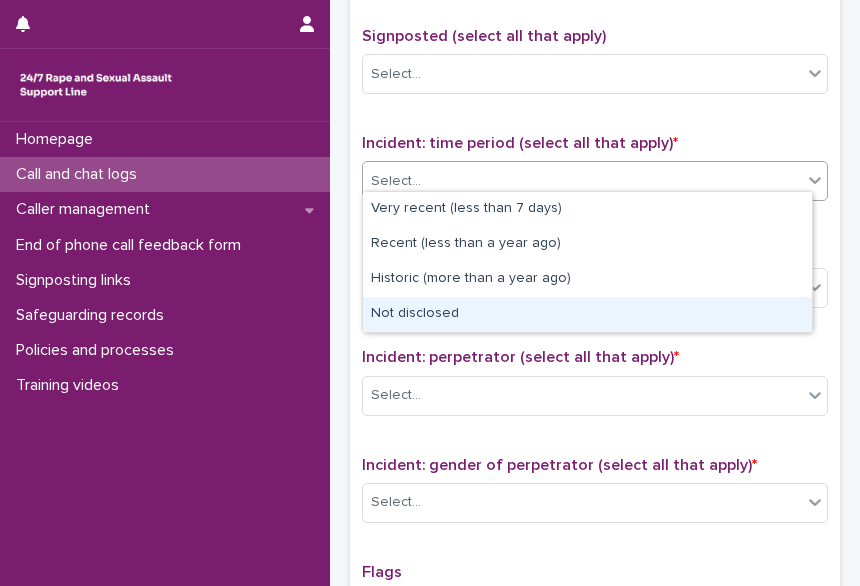 drag, startPoint x: 452, startPoint y: 207, endPoint x: 422, endPoint y: 313, distance: 110.16351 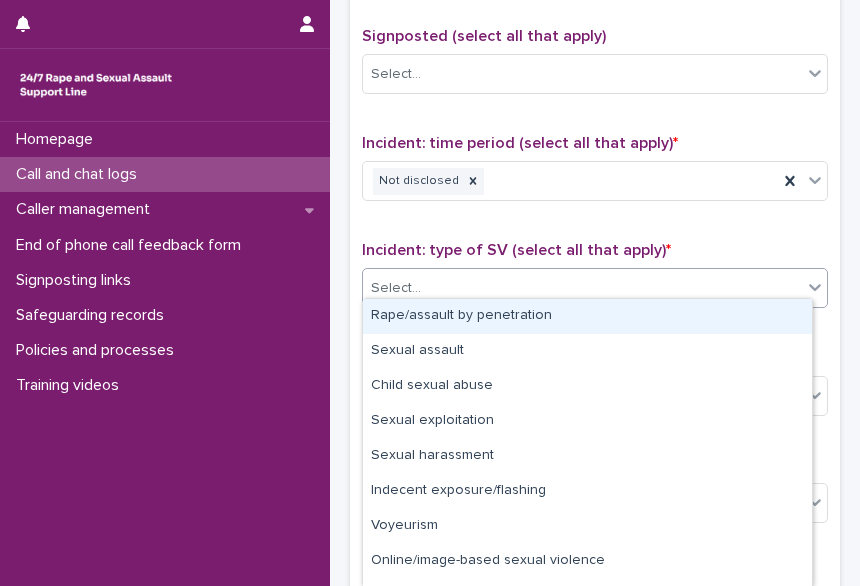 click on "**********" at bounding box center (430, 293) 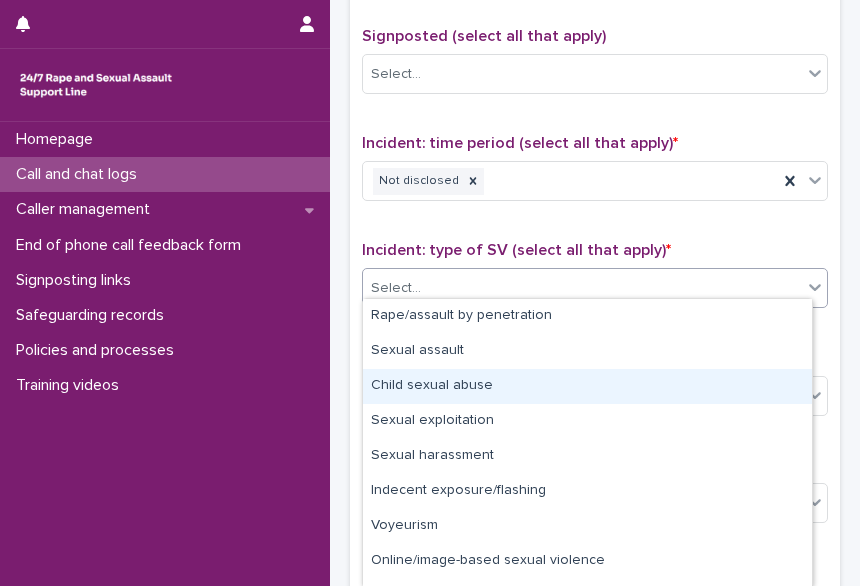 scroll, scrollTop: 62, scrollLeft: 0, axis: vertical 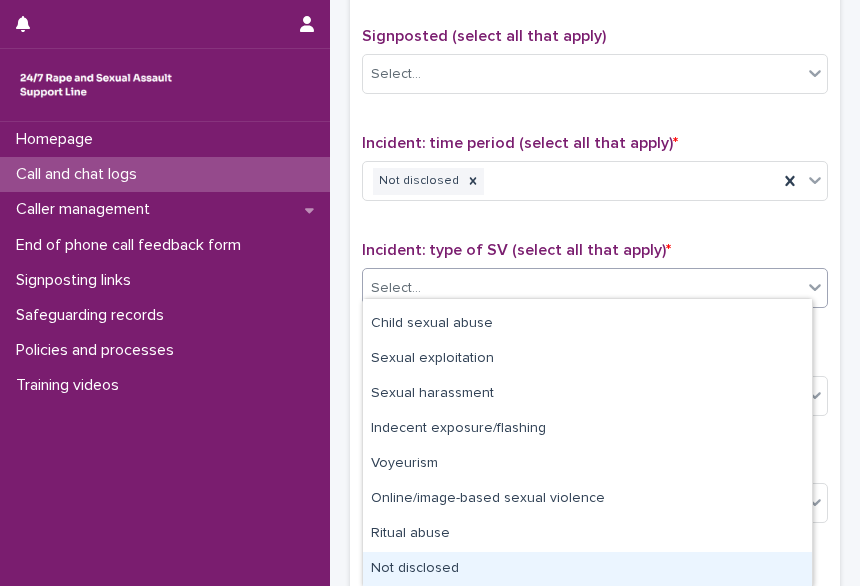 click on "Not disclosed" at bounding box center (587, 569) 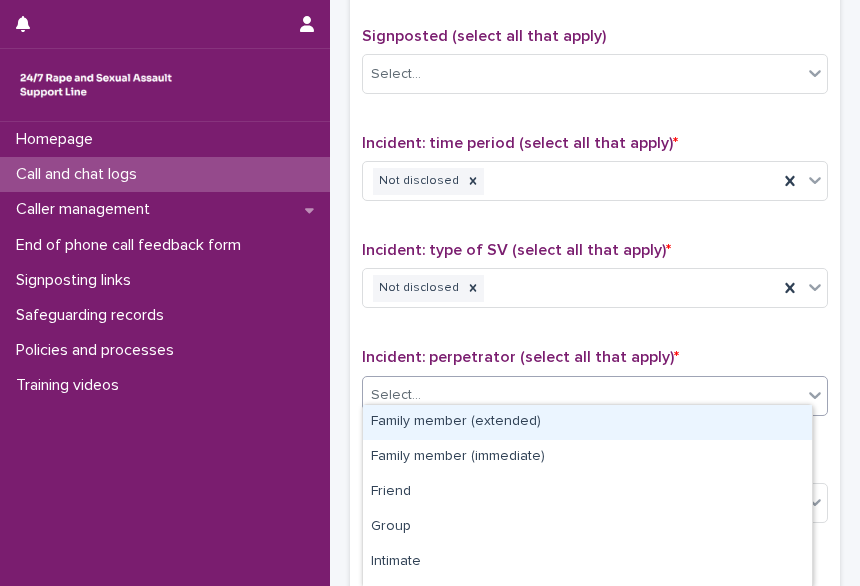 click on "**********" at bounding box center [430, 293] 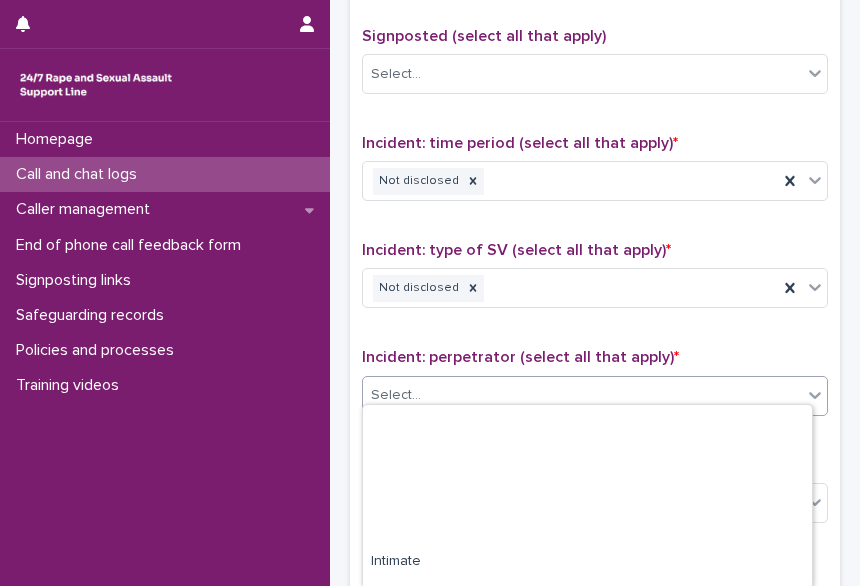 scroll, scrollTop: 203, scrollLeft: 0, axis: vertical 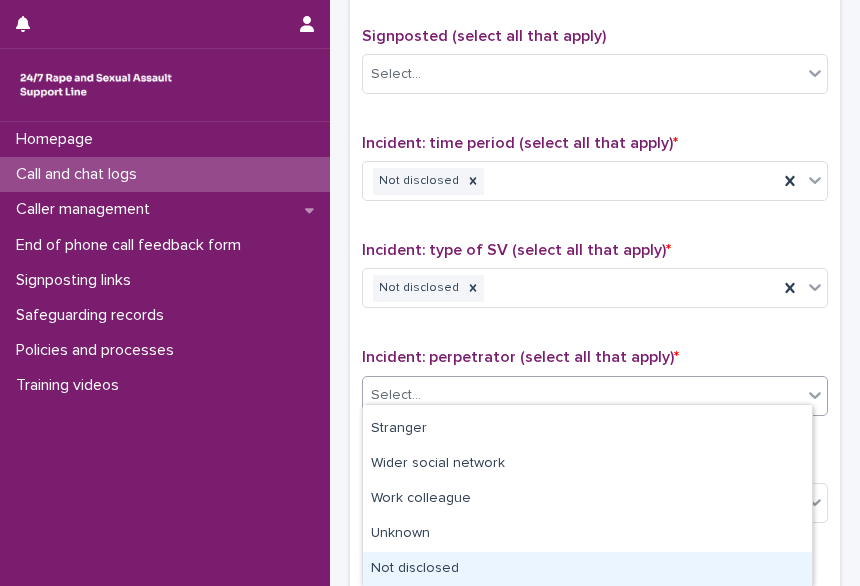 click on "Not disclosed" at bounding box center [587, 569] 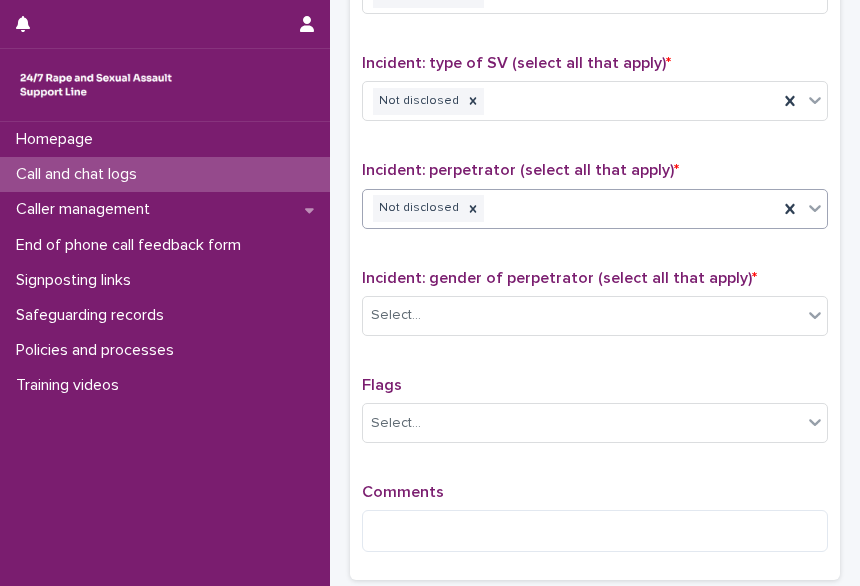 scroll, scrollTop: 1412, scrollLeft: 0, axis: vertical 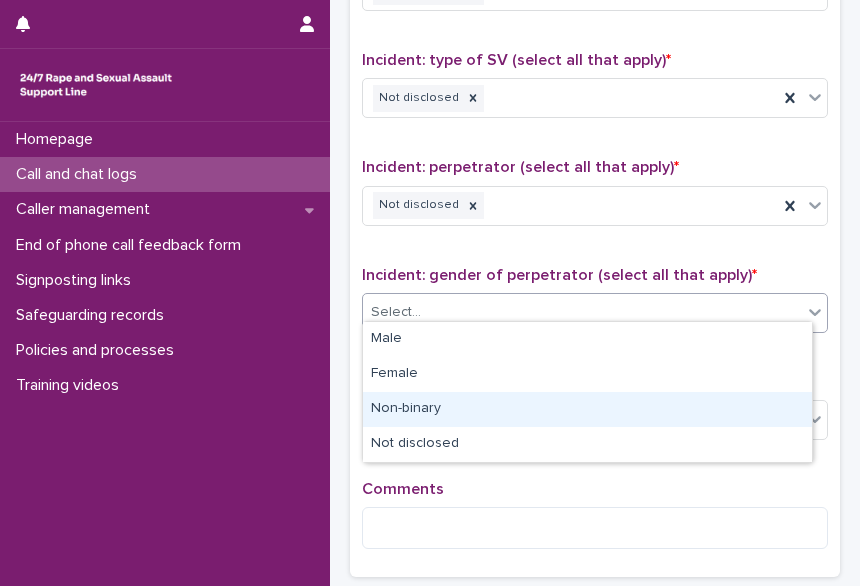 click on "**********" at bounding box center (430, 293) 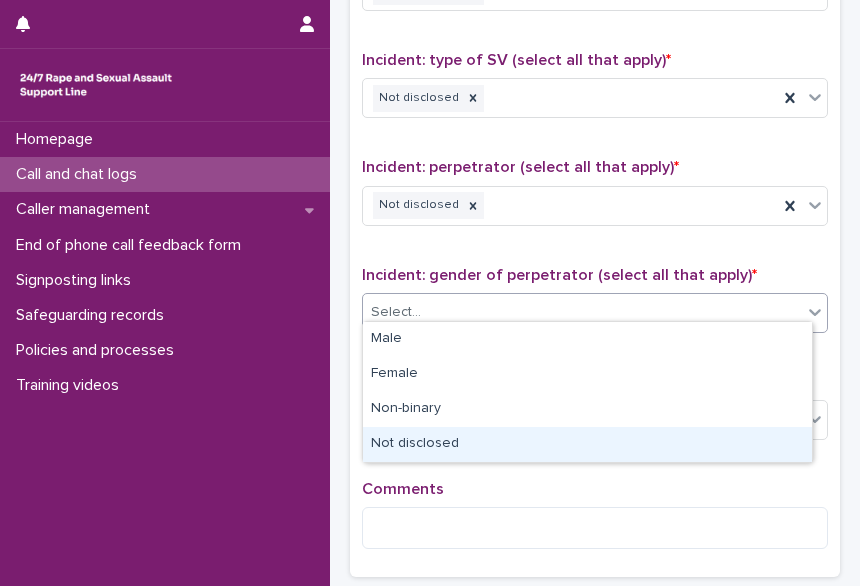 click on "Not disclosed" at bounding box center [587, 444] 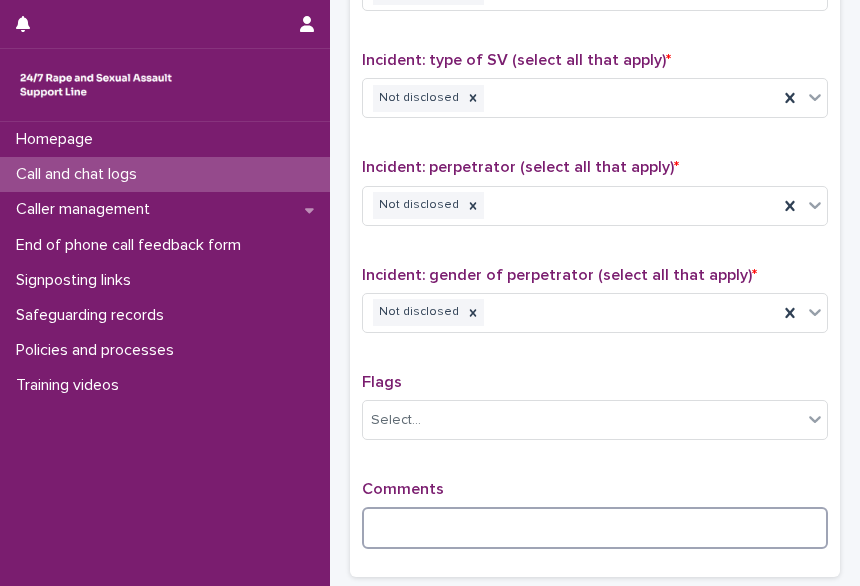 click at bounding box center (595, 528) 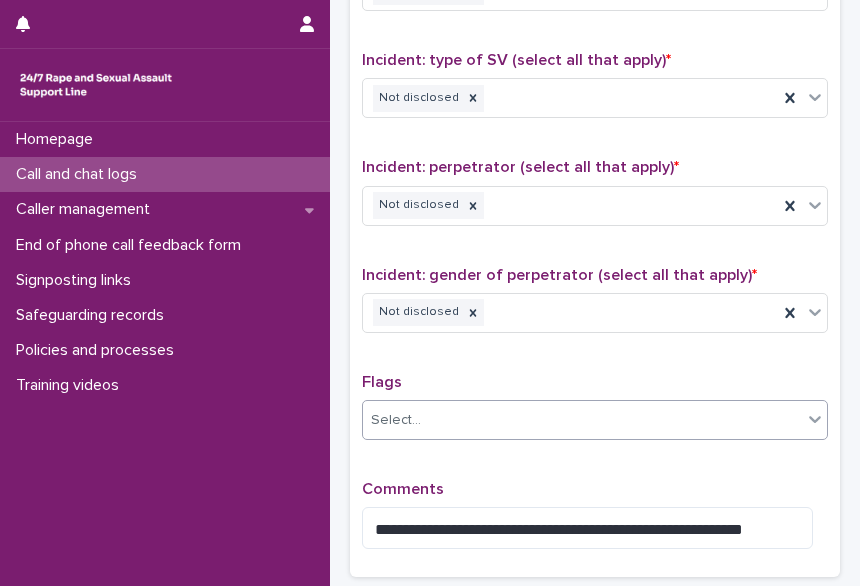 click at bounding box center [424, 419] 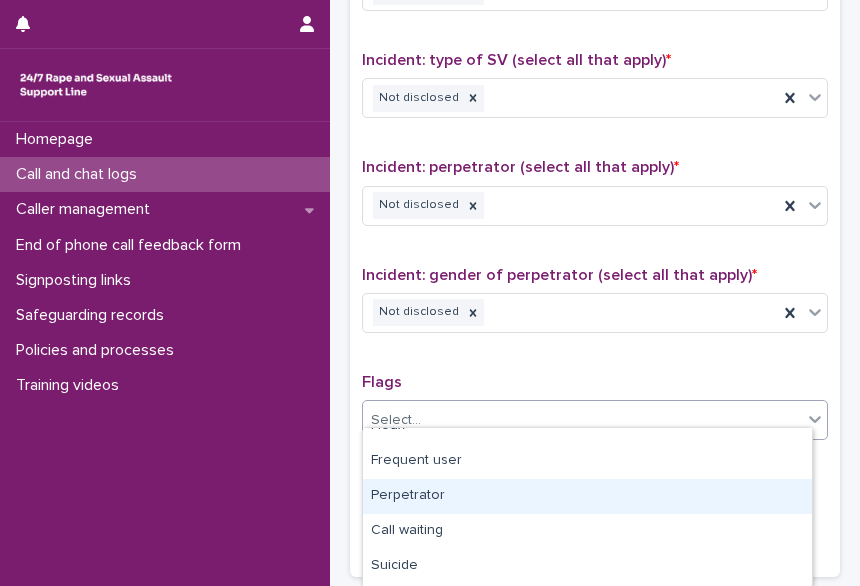 scroll, scrollTop: 261, scrollLeft: 0, axis: vertical 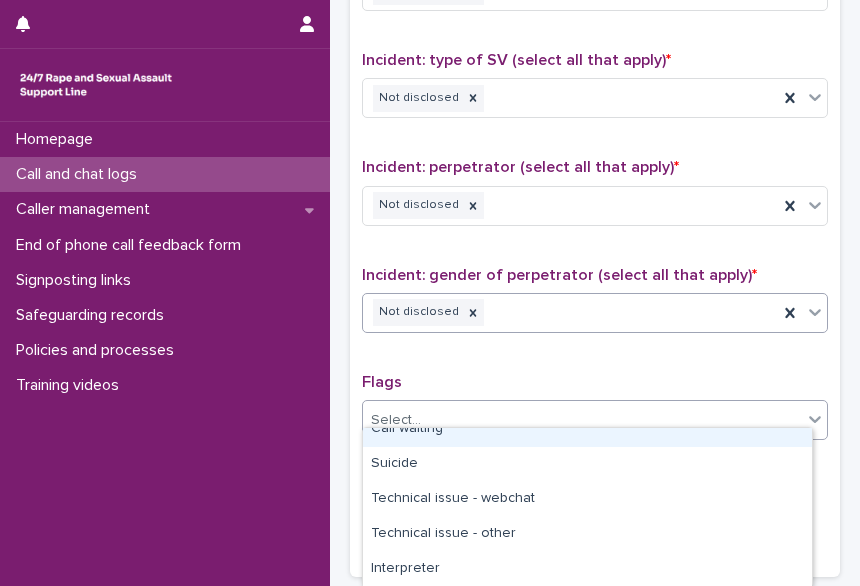 click on "Not disclosed" at bounding box center (570, 312) 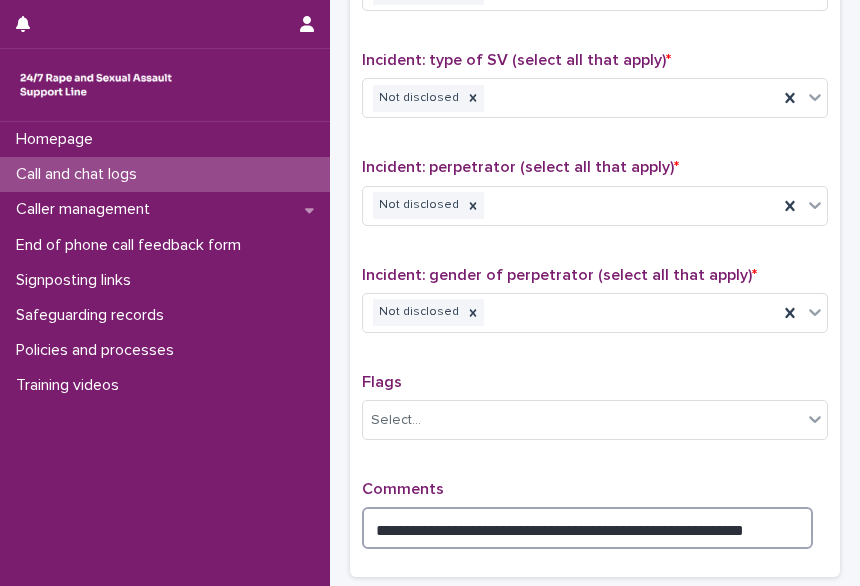 click on "**********" at bounding box center [587, 528] 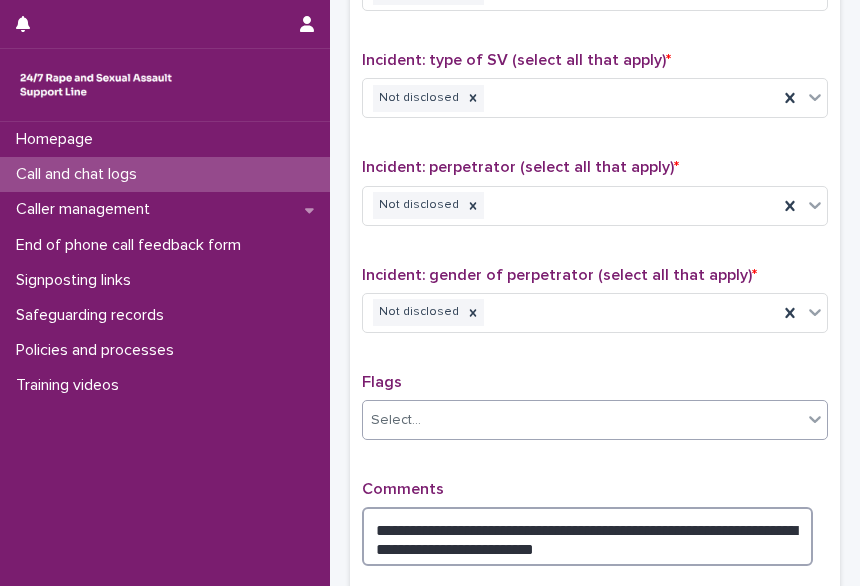 type on "**********" 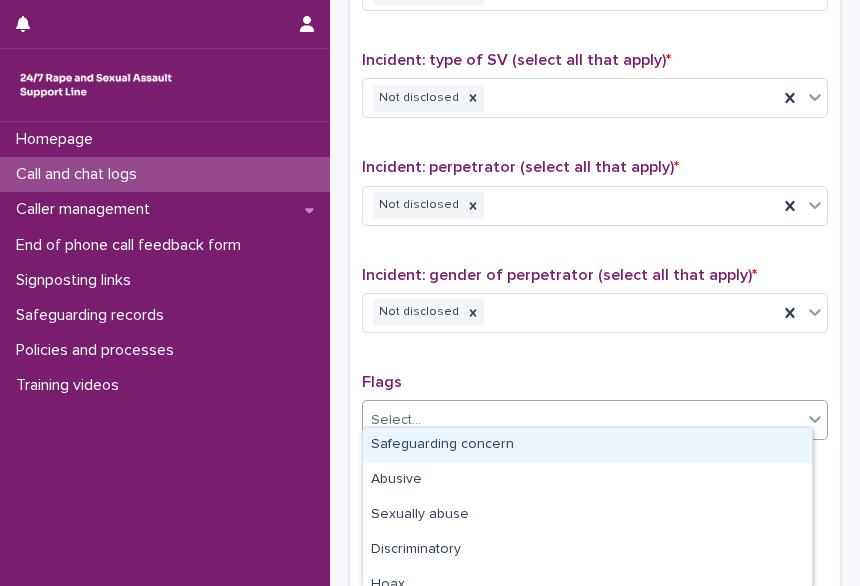 click on "Select..." at bounding box center (582, 420) 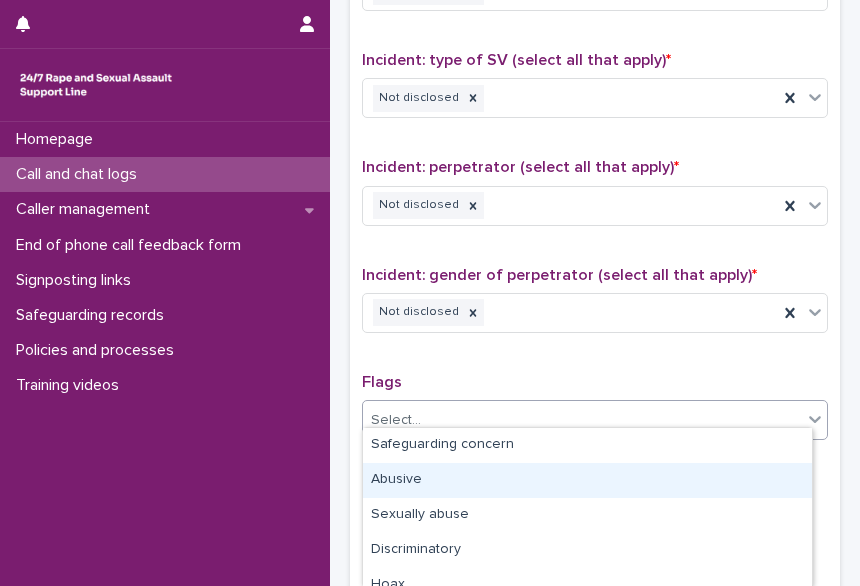 scroll, scrollTop: 261, scrollLeft: 0, axis: vertical 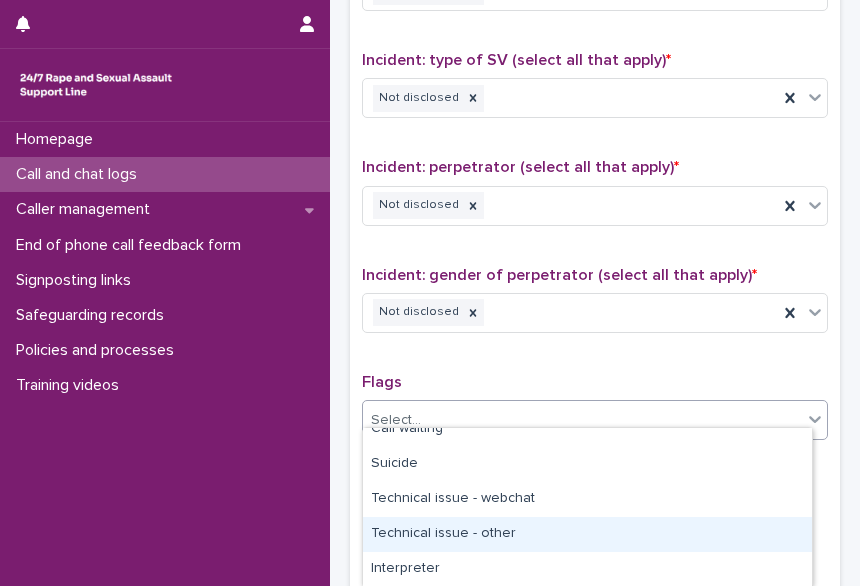 click on "Technical issue - other" at bounding box center [587, 534] 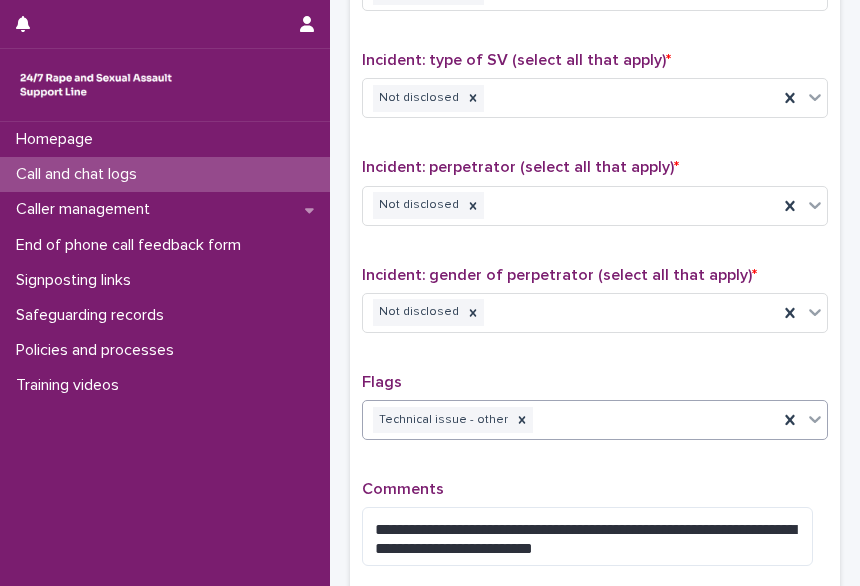 scroll, scrollTop: 1476, scrollLeft: 0, axis: vertical 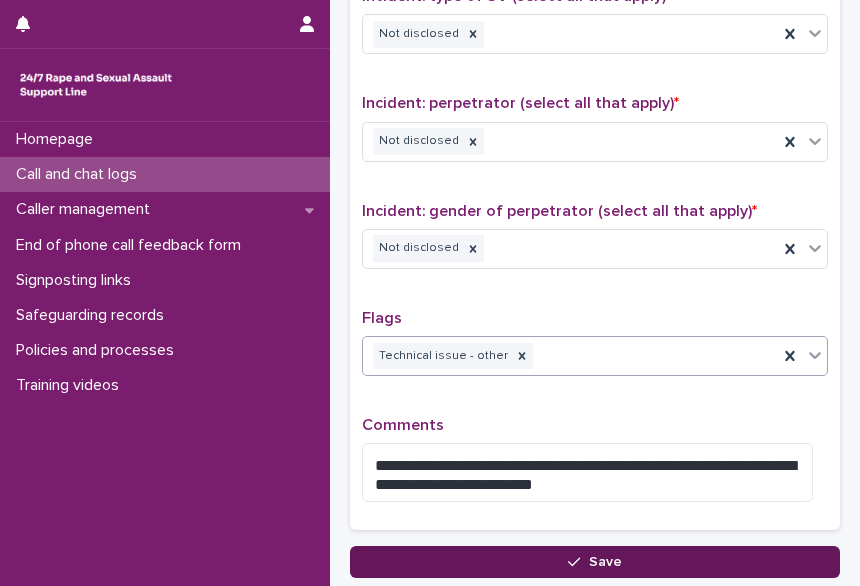 click on "Save" at bounding box center (595, 562) 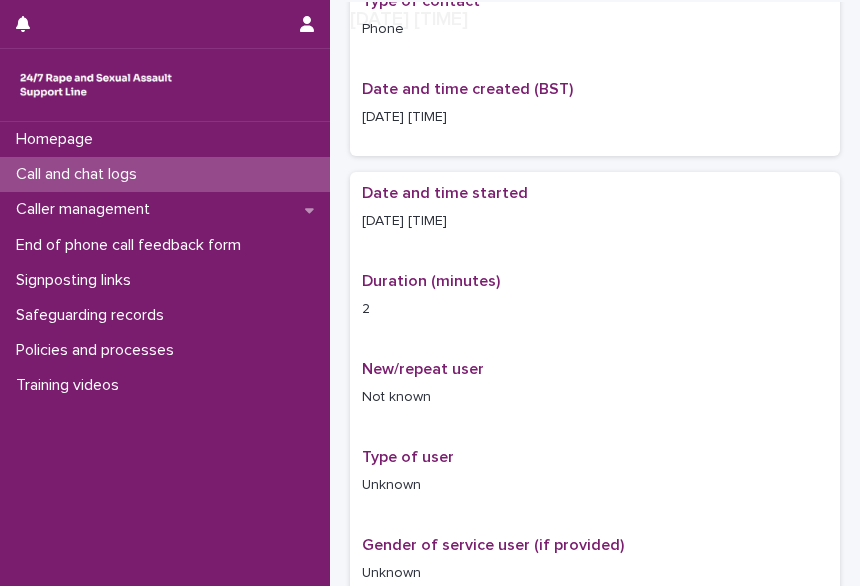 scroll, scrollTop: 230, scrollLeft: 0, axis: vertical 